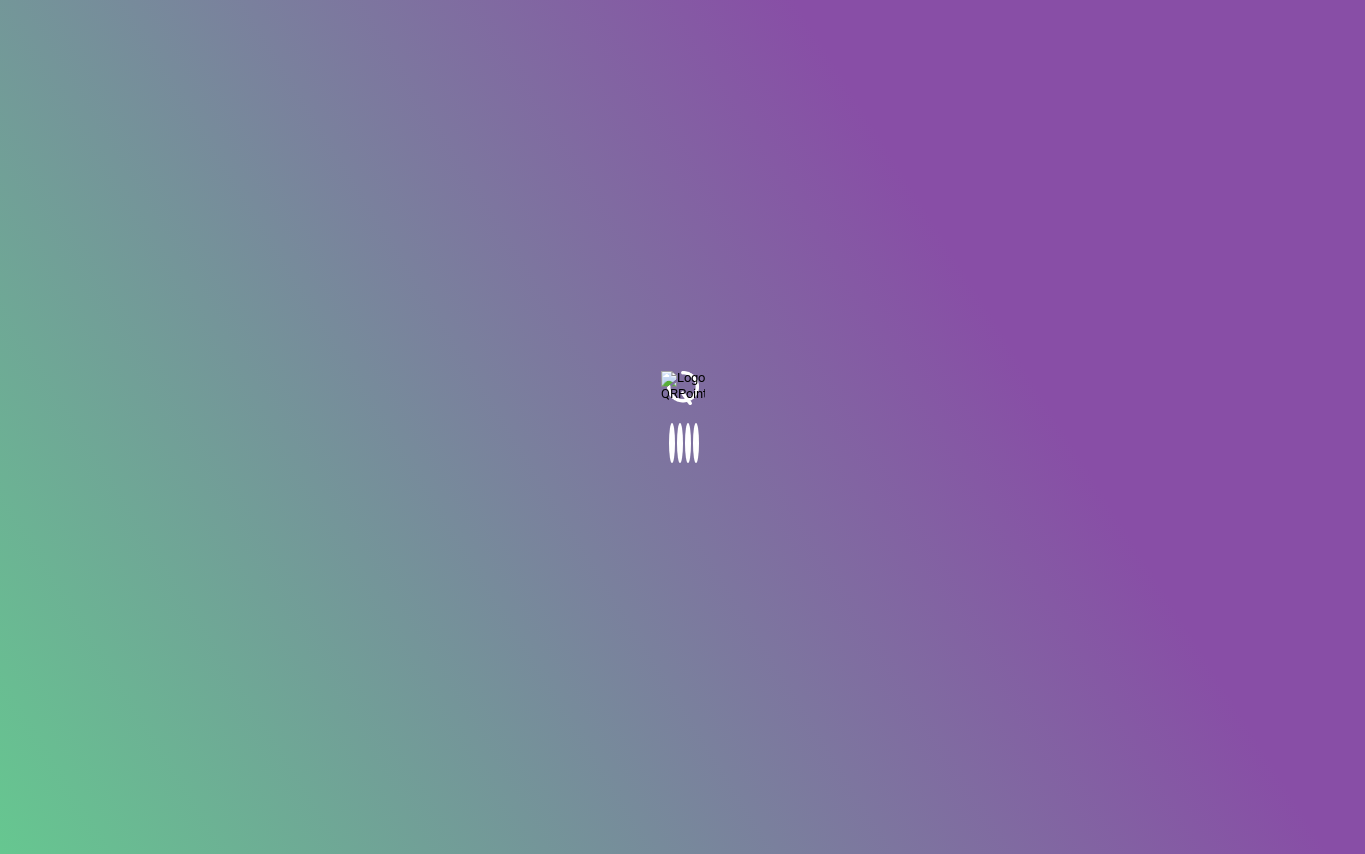 scroll, scrollTop: 0, scrollLeft: 0, axis: both 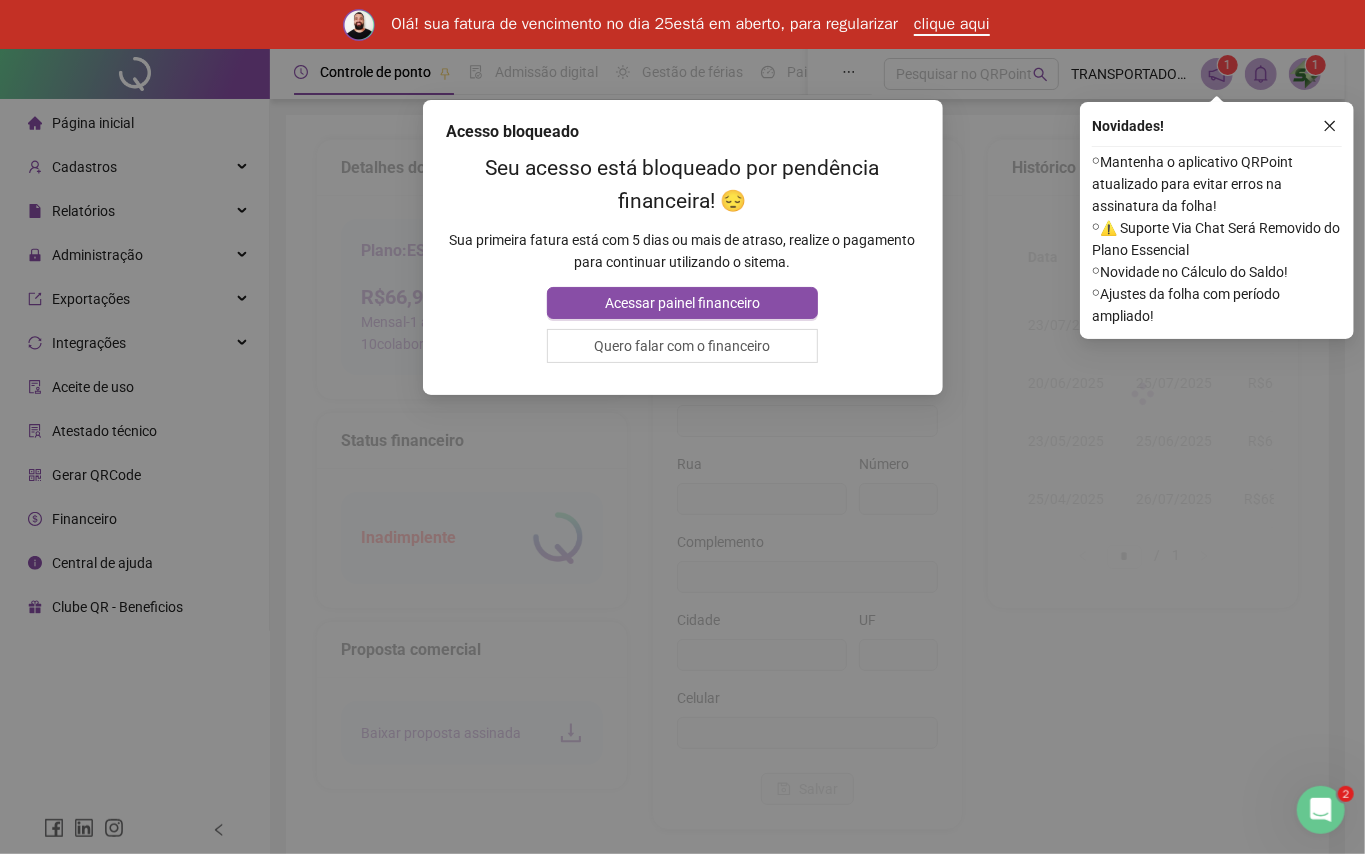 type on "**********" 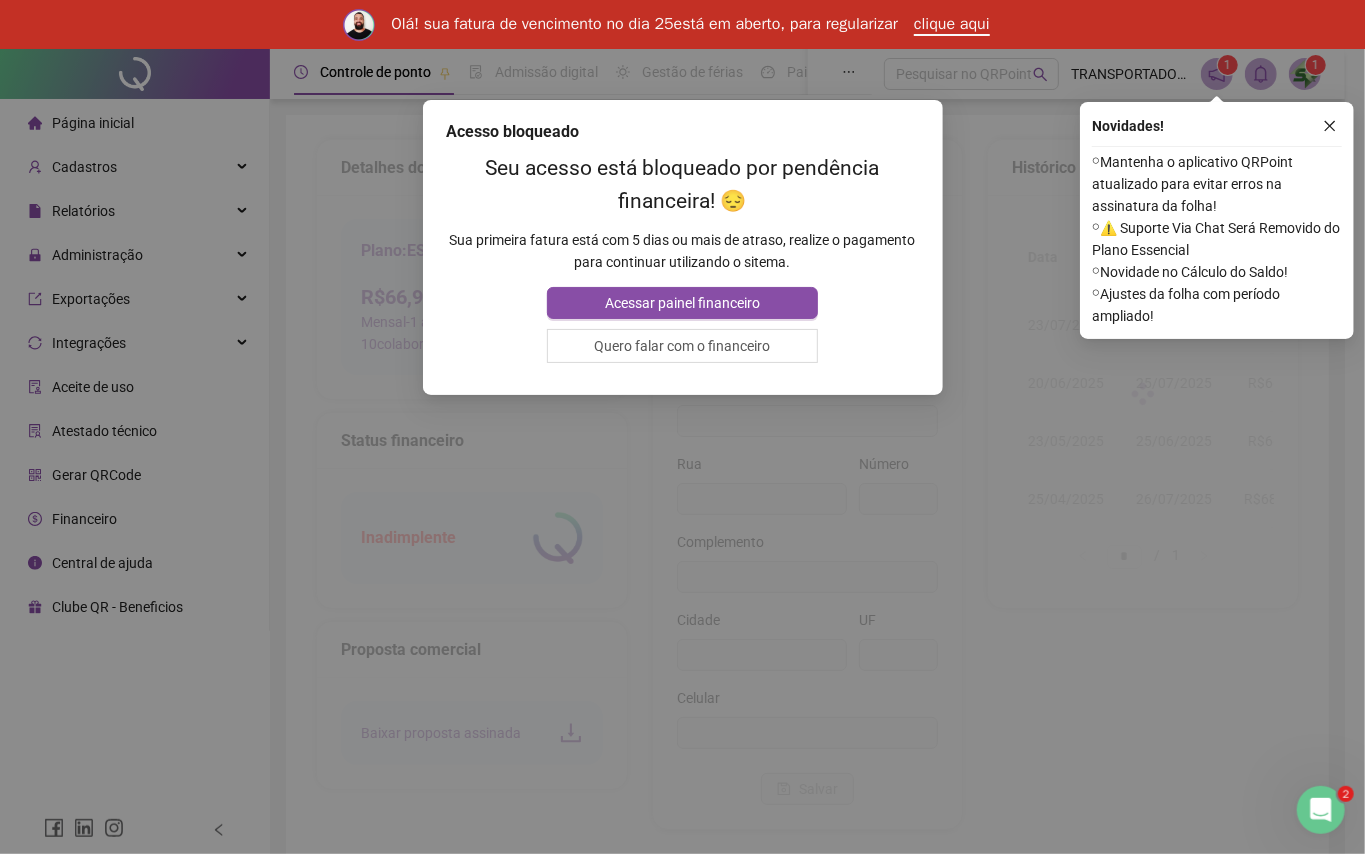 type on "**********" 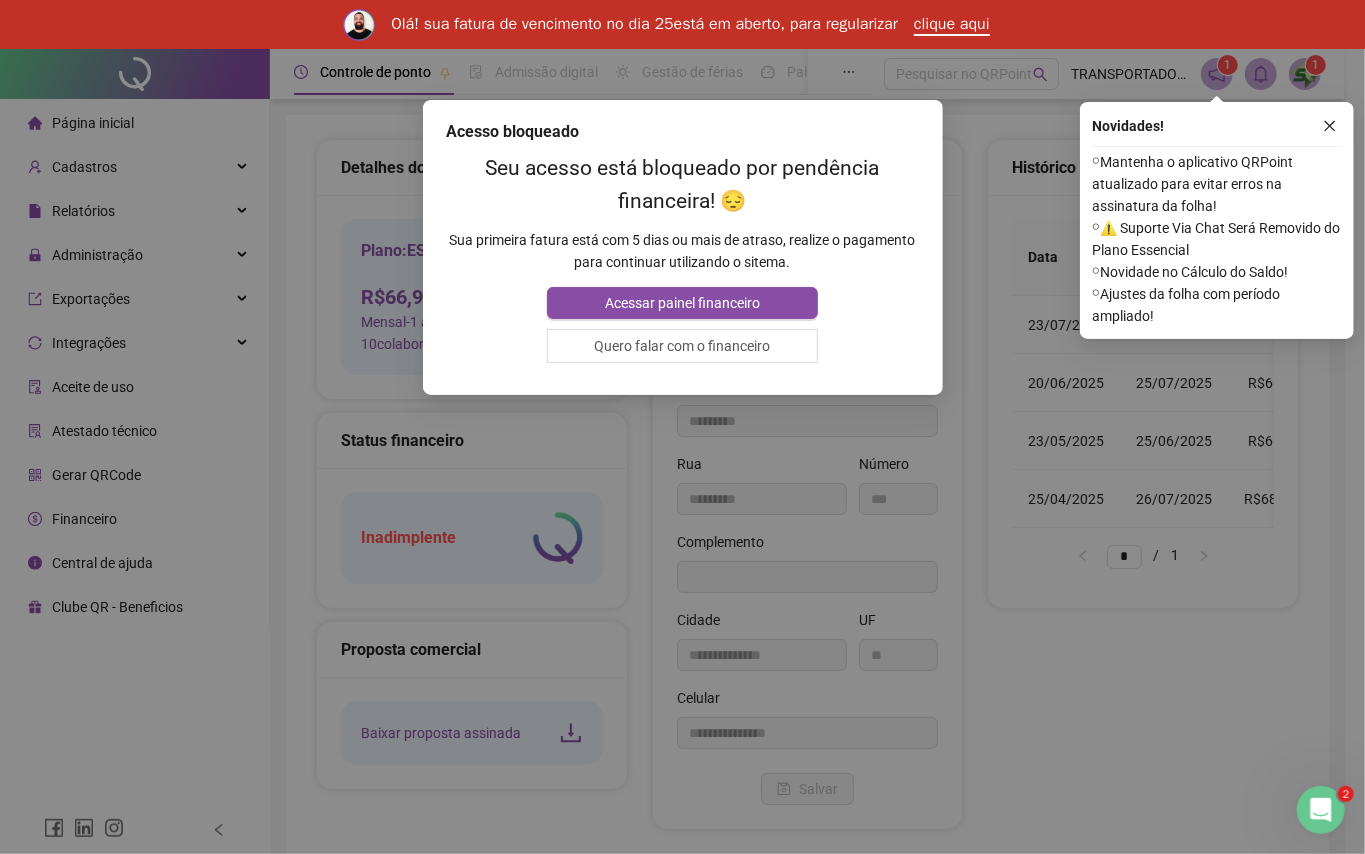 type on "*********" 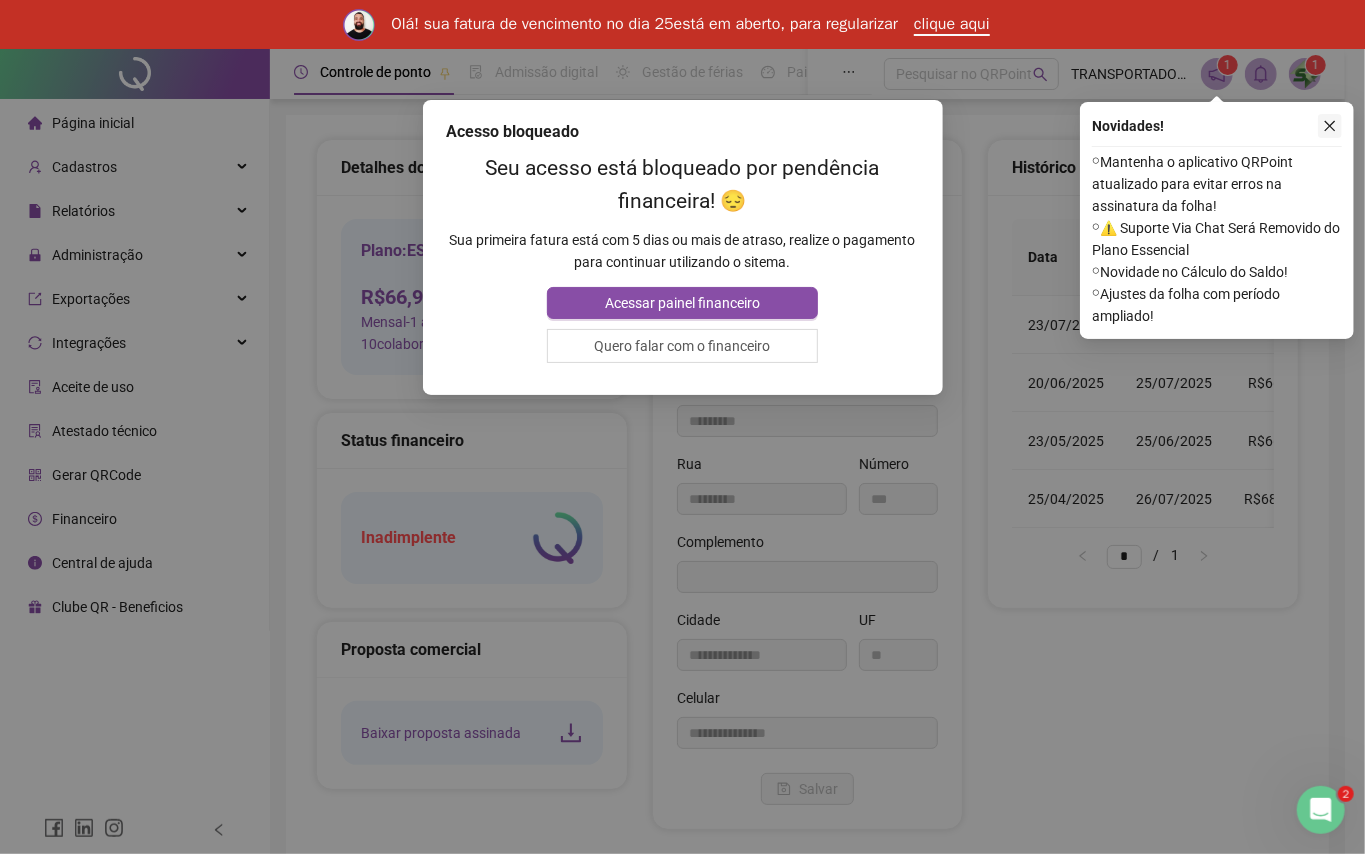 click at bounding box center (1330, 126) 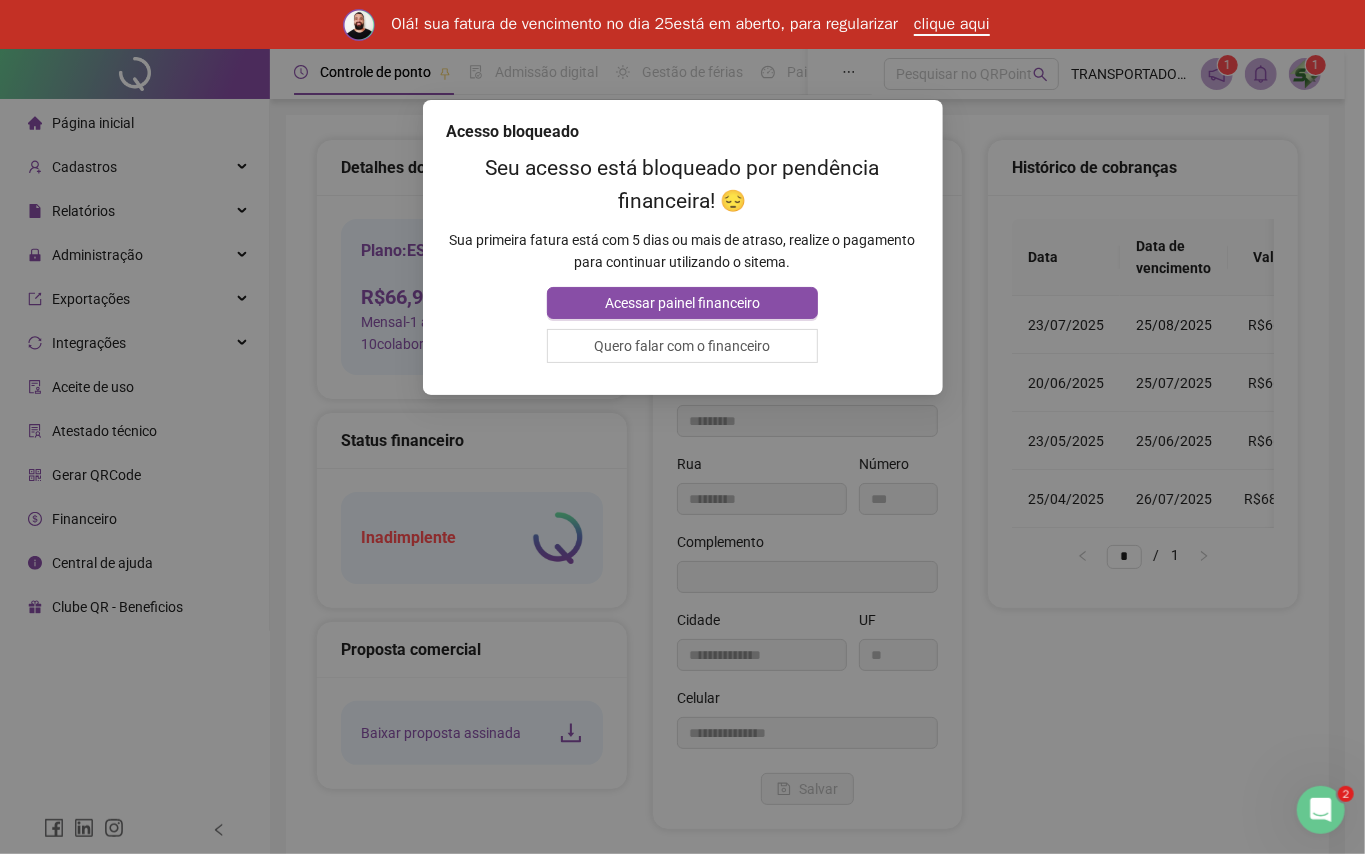 click on "Acesso bloqueado Seu acesso está bloqueado por pendência financeira! 😔 Sua primeira fatura está com 5 dias ou mais de atraso, realize o pagamento para continuar utilizando o sitema. Acessar painel financeiro Quero falar com o financeiro" at bounding box center [682, 427] 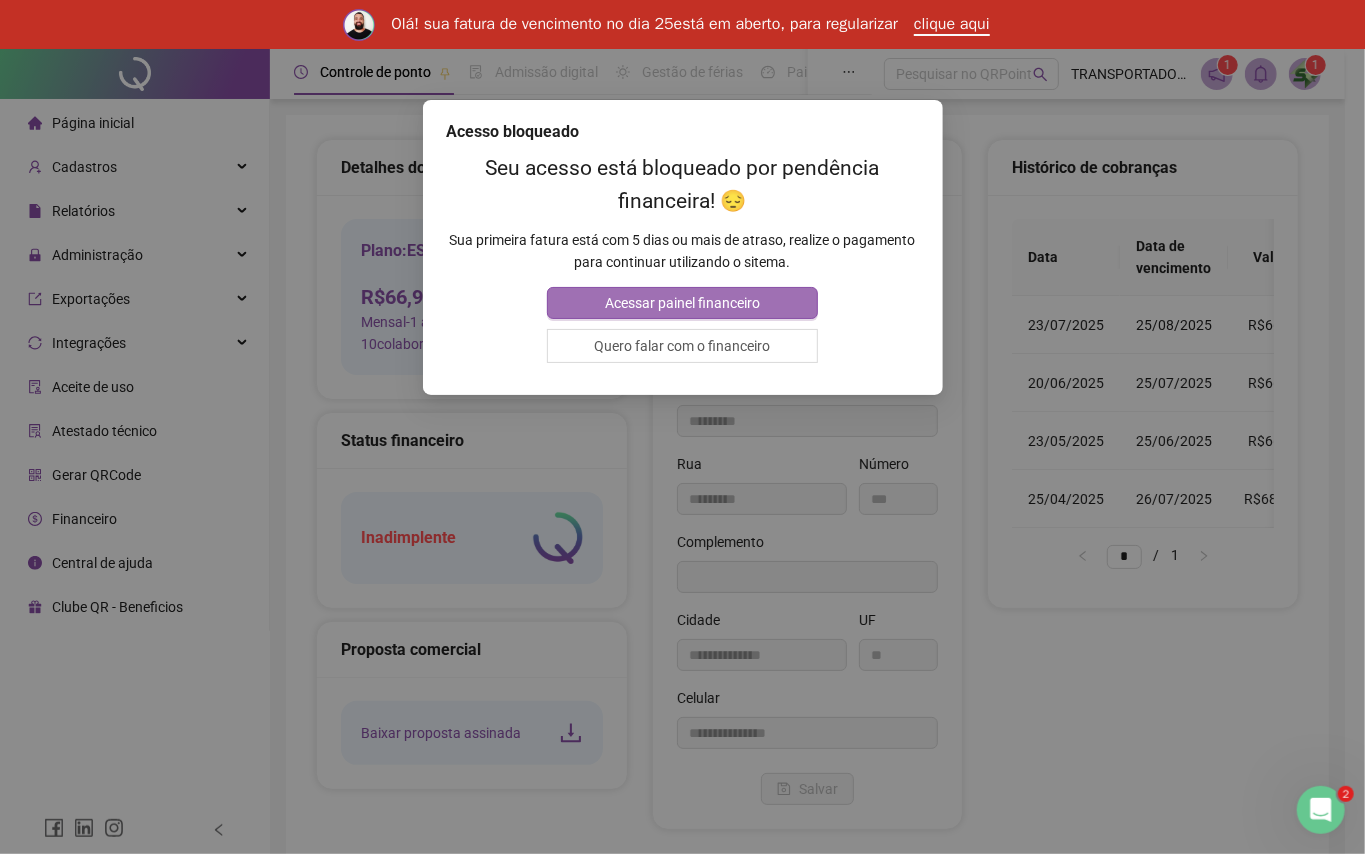 click on "Acessar painel financeiro" at bounding box center (682, 303) 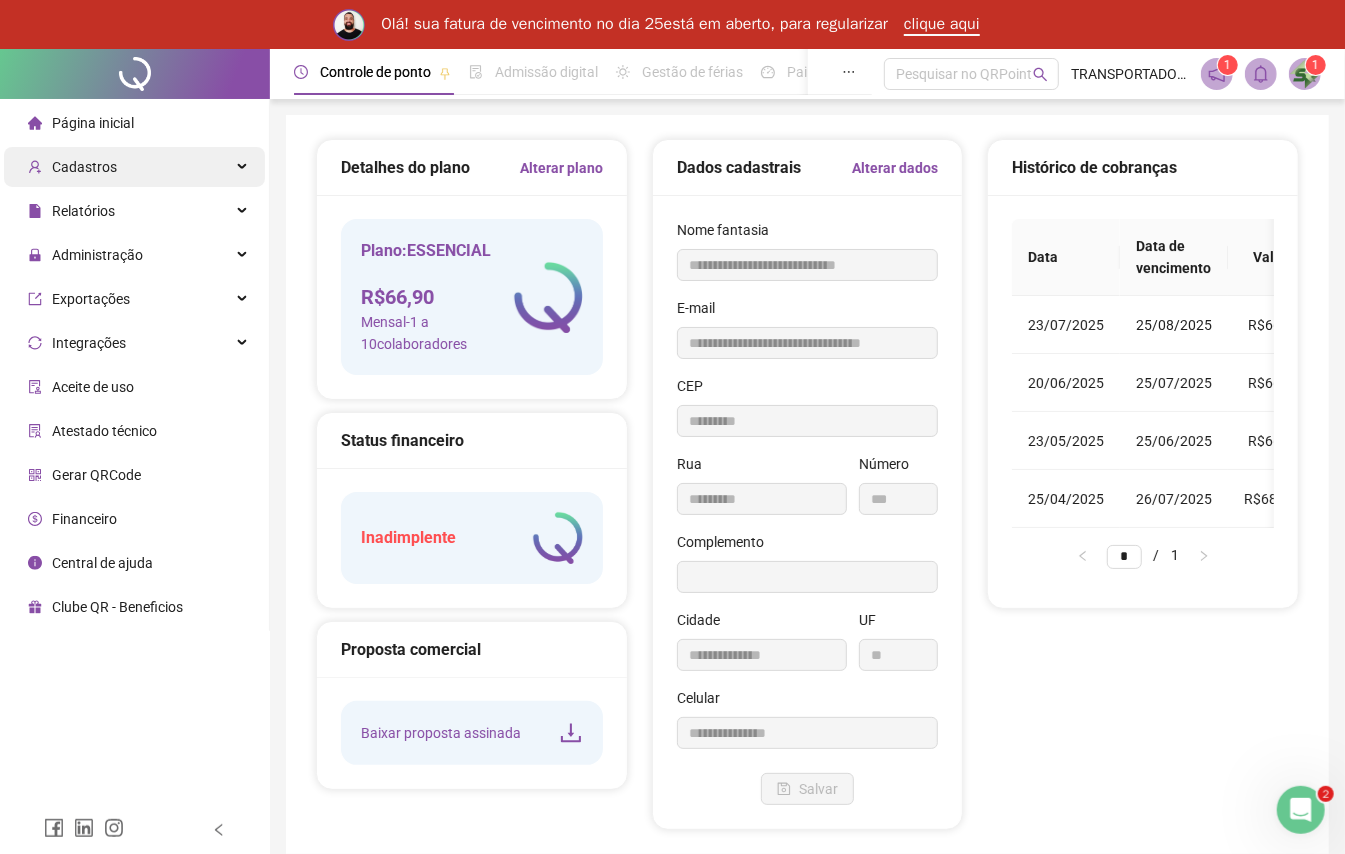 click on "Cadastros" at bounding box center [134, 167] 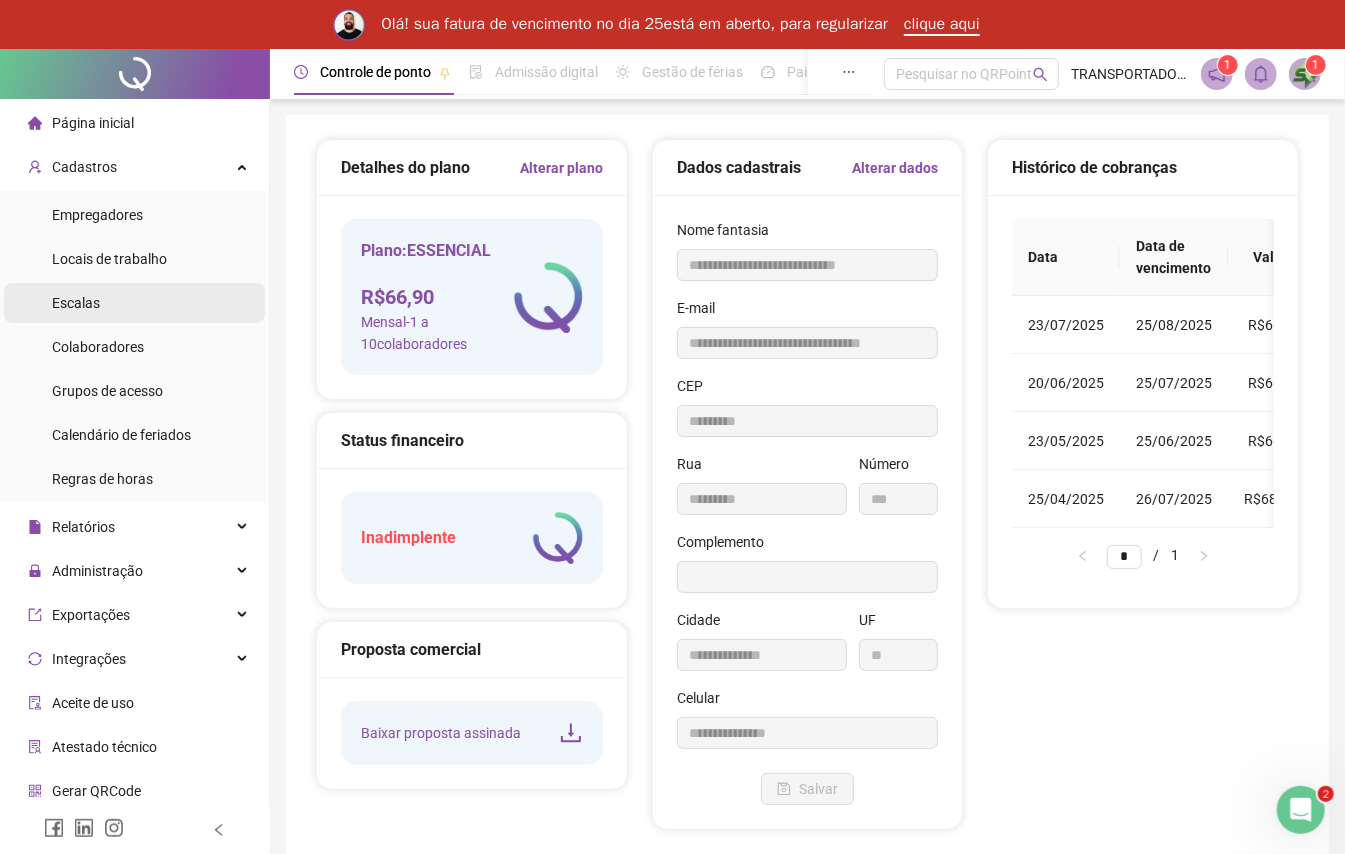scroll, scrollTop: 44, scrollLeft: 0, axis: vertical 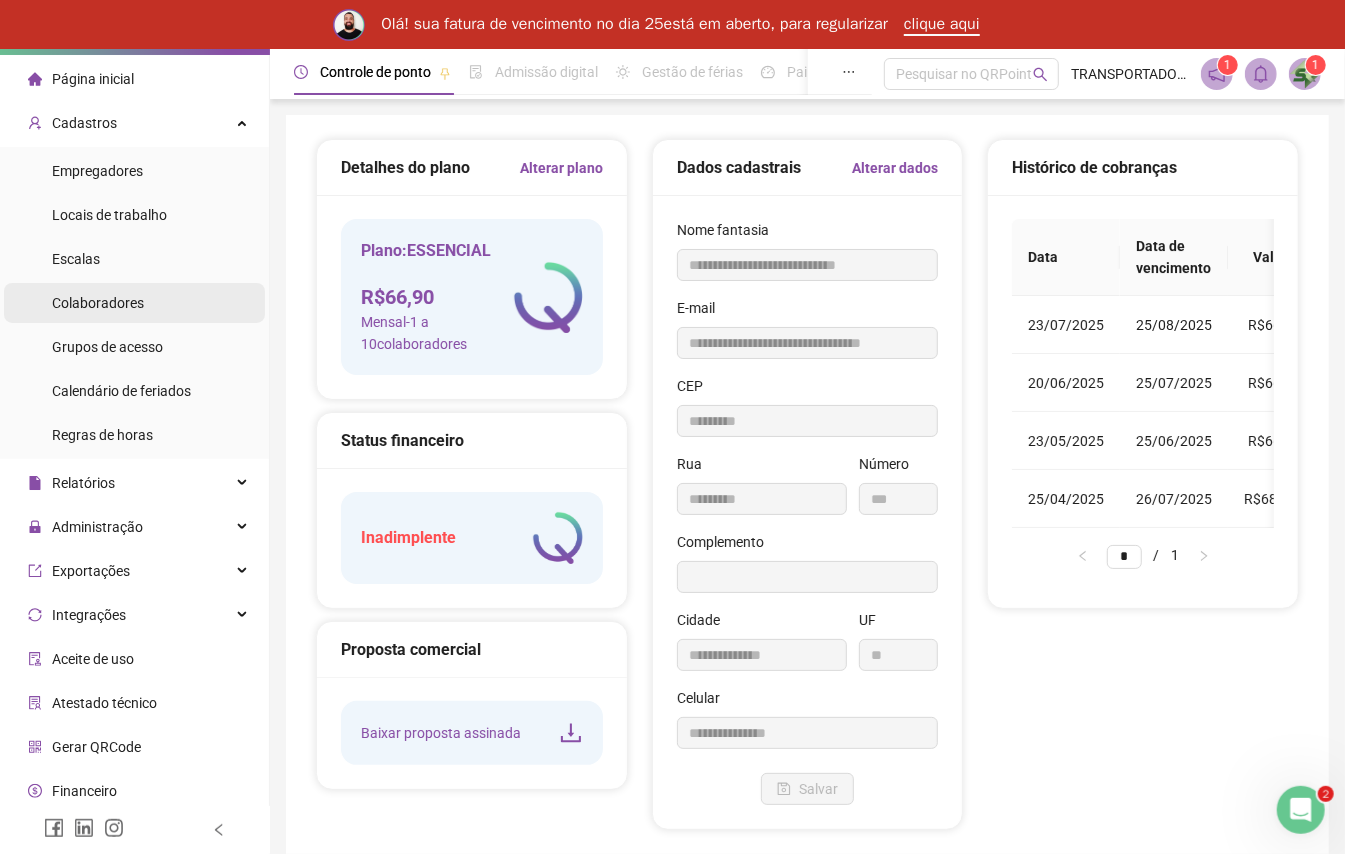 click on "Colaboradores" at bounding box center [134, 303] 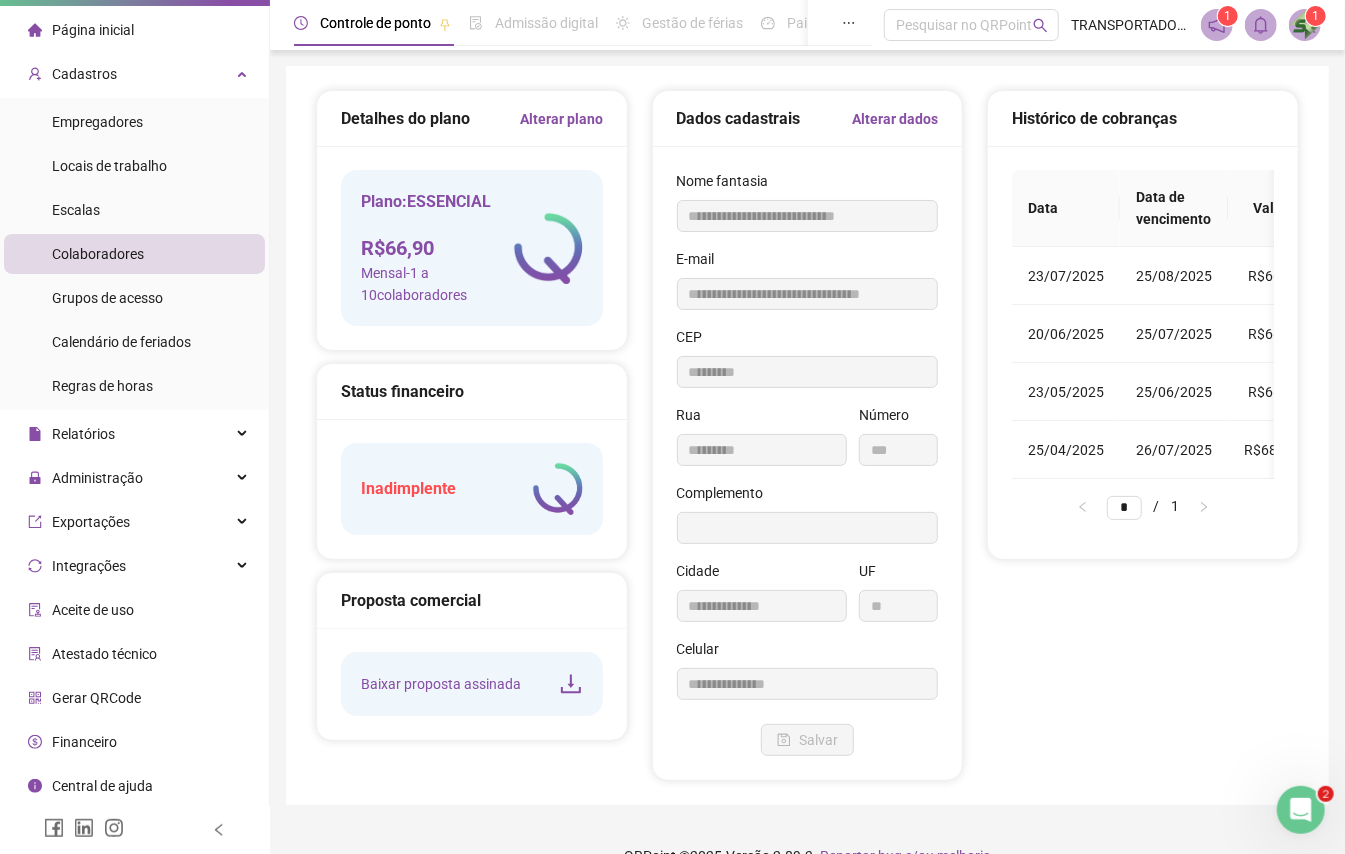 click on "Colaboradores" at bounding box center [98, 254] 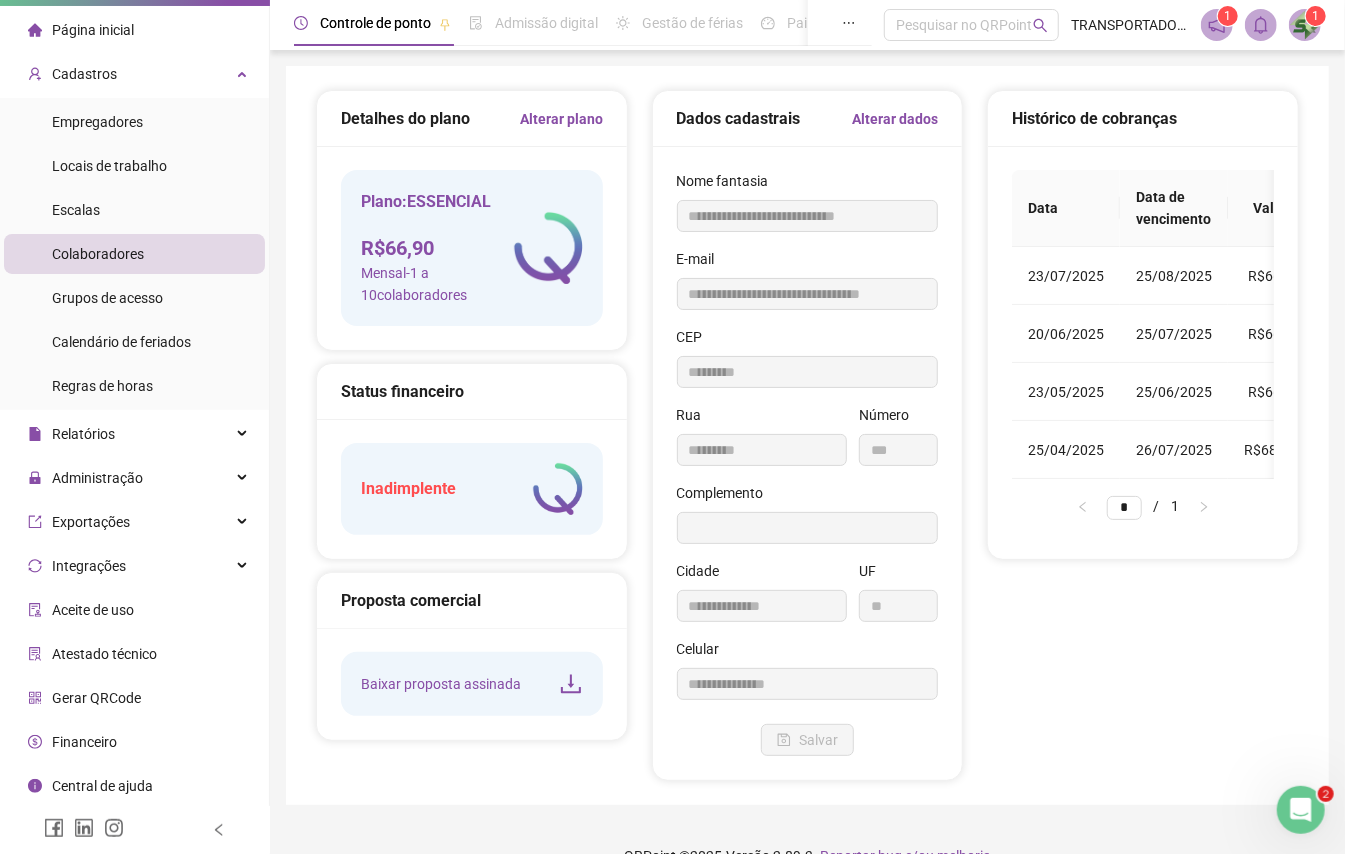 click on "Colaboradores" at bounding box center (98, 254) 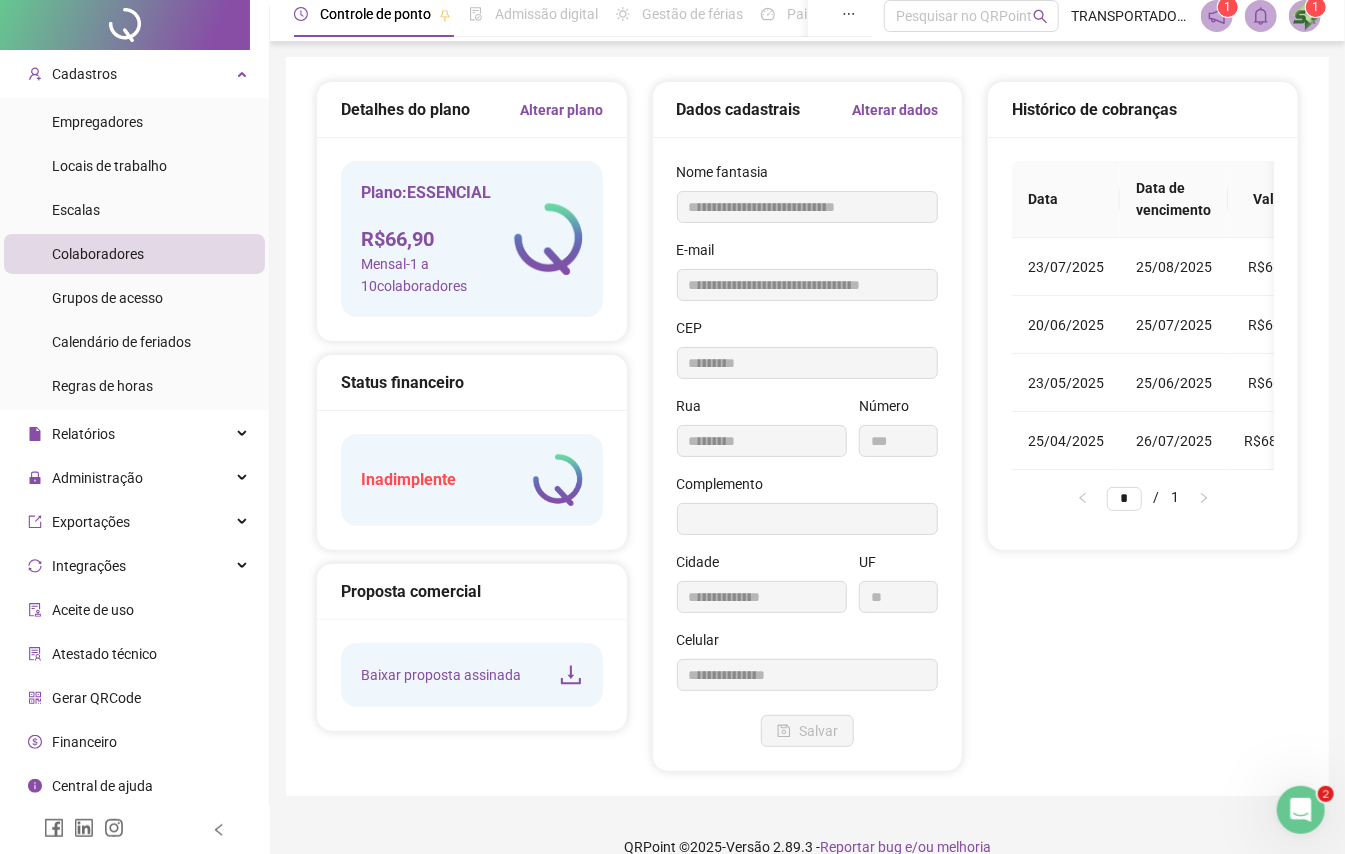 scroll, scrollTop: 0, scrollLeft: 0, axis: both 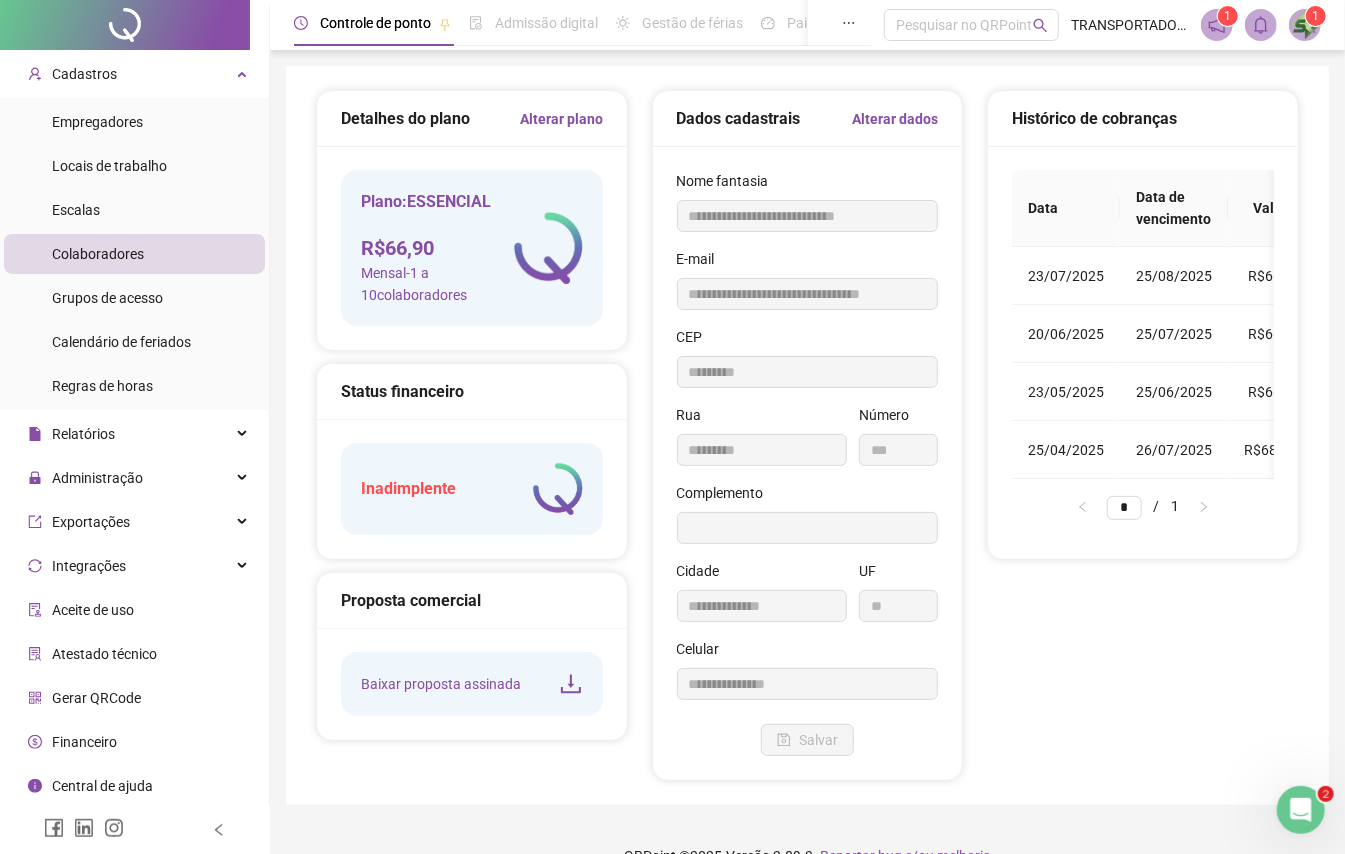 click on "Colaboradores" at bounding box center [98, 254] 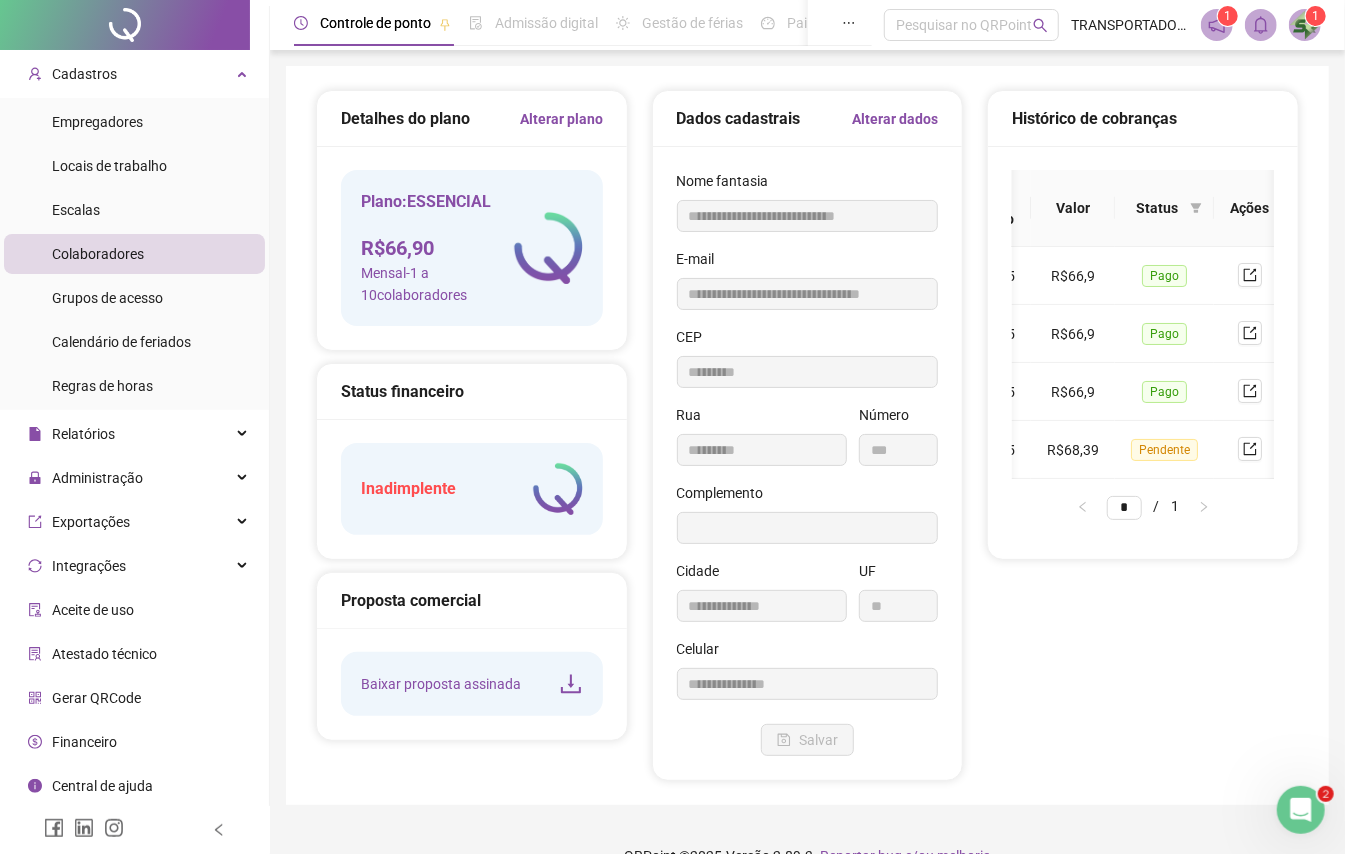 scroll, scrollTop: 0, scrollLeft: 0, axis: both 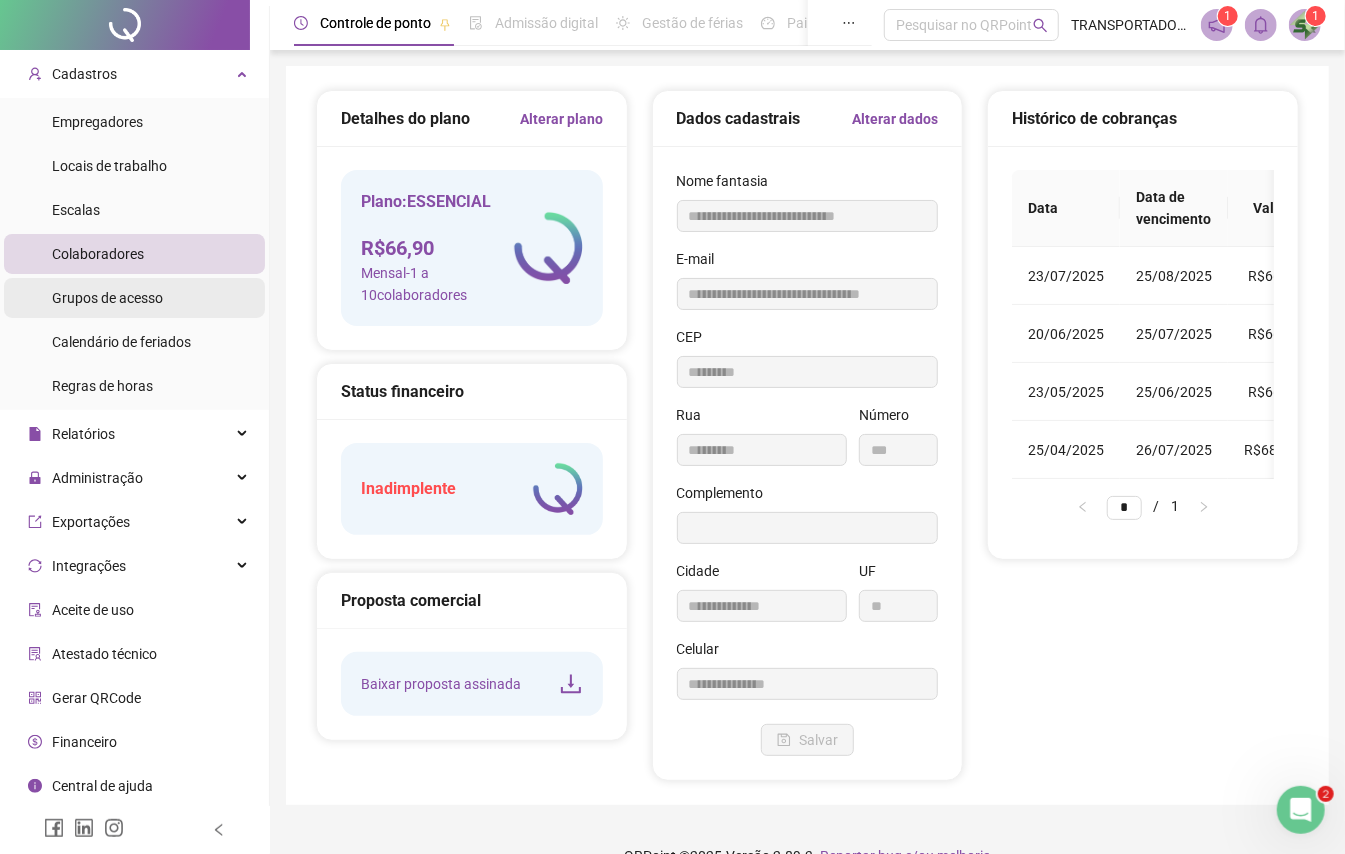 click on "Grupos de acesso" at bounding box center [107, 298] 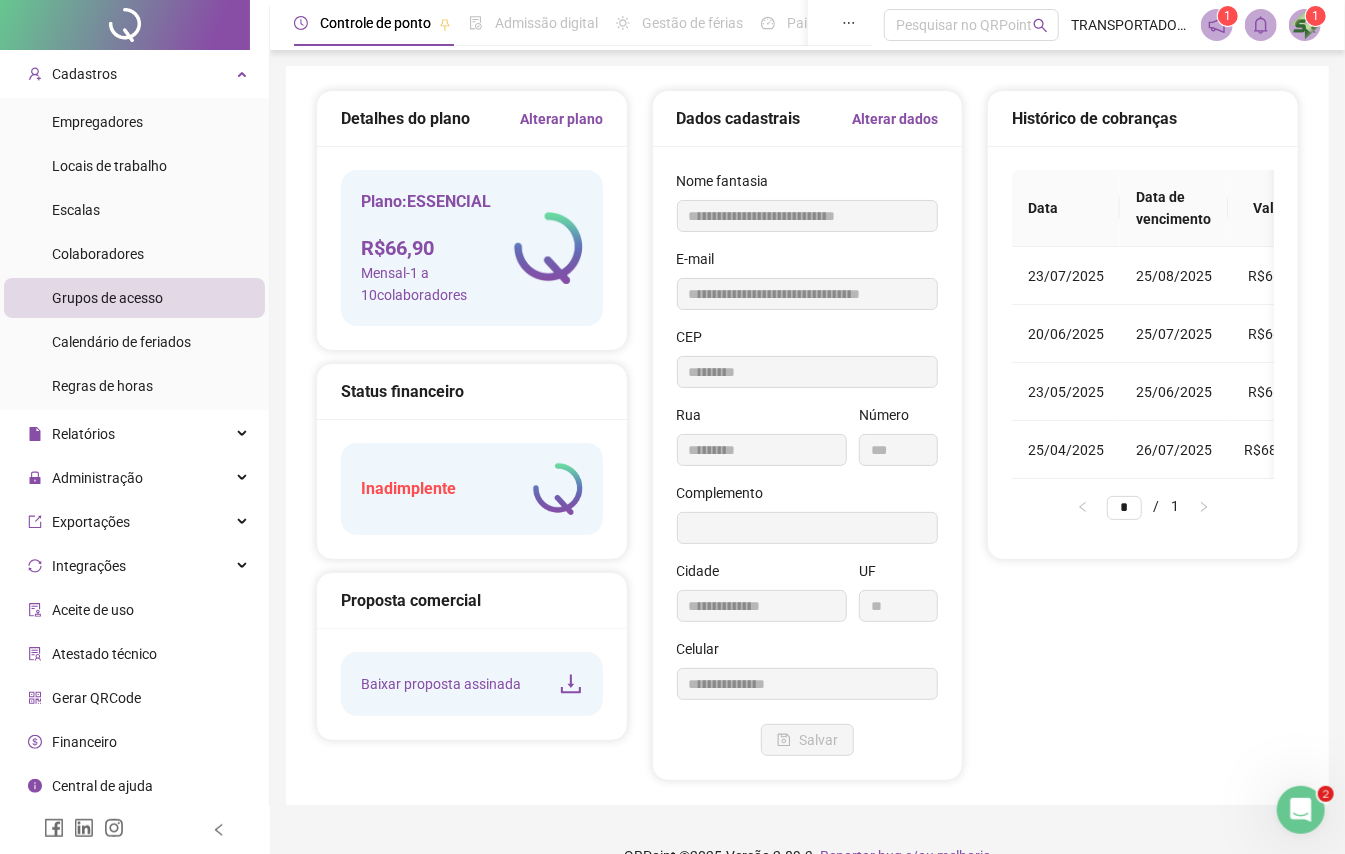 click on "Grupos de acesso" at bounding box center [107, 298] 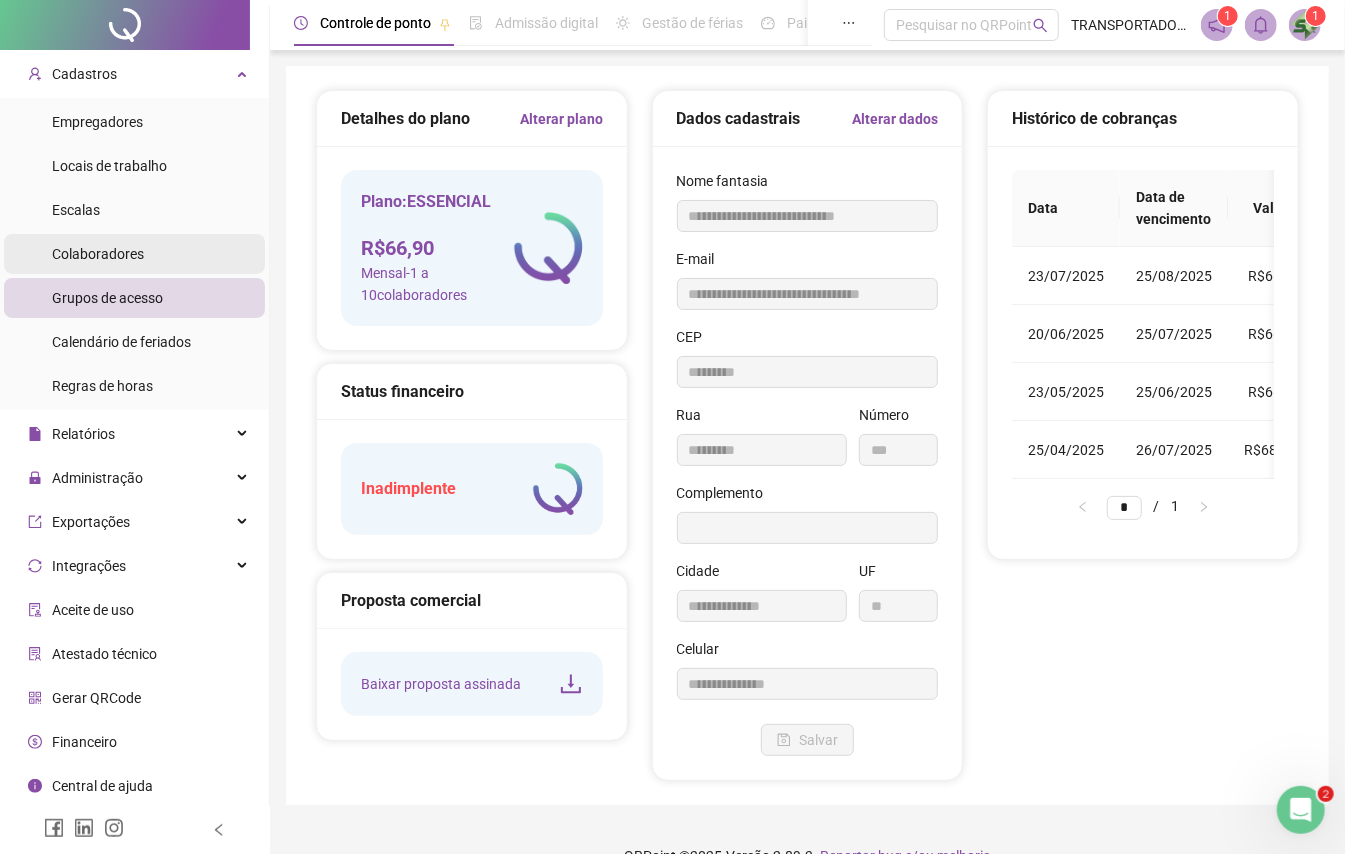 click on "Colaboradores" at bounding box center (98, 254) 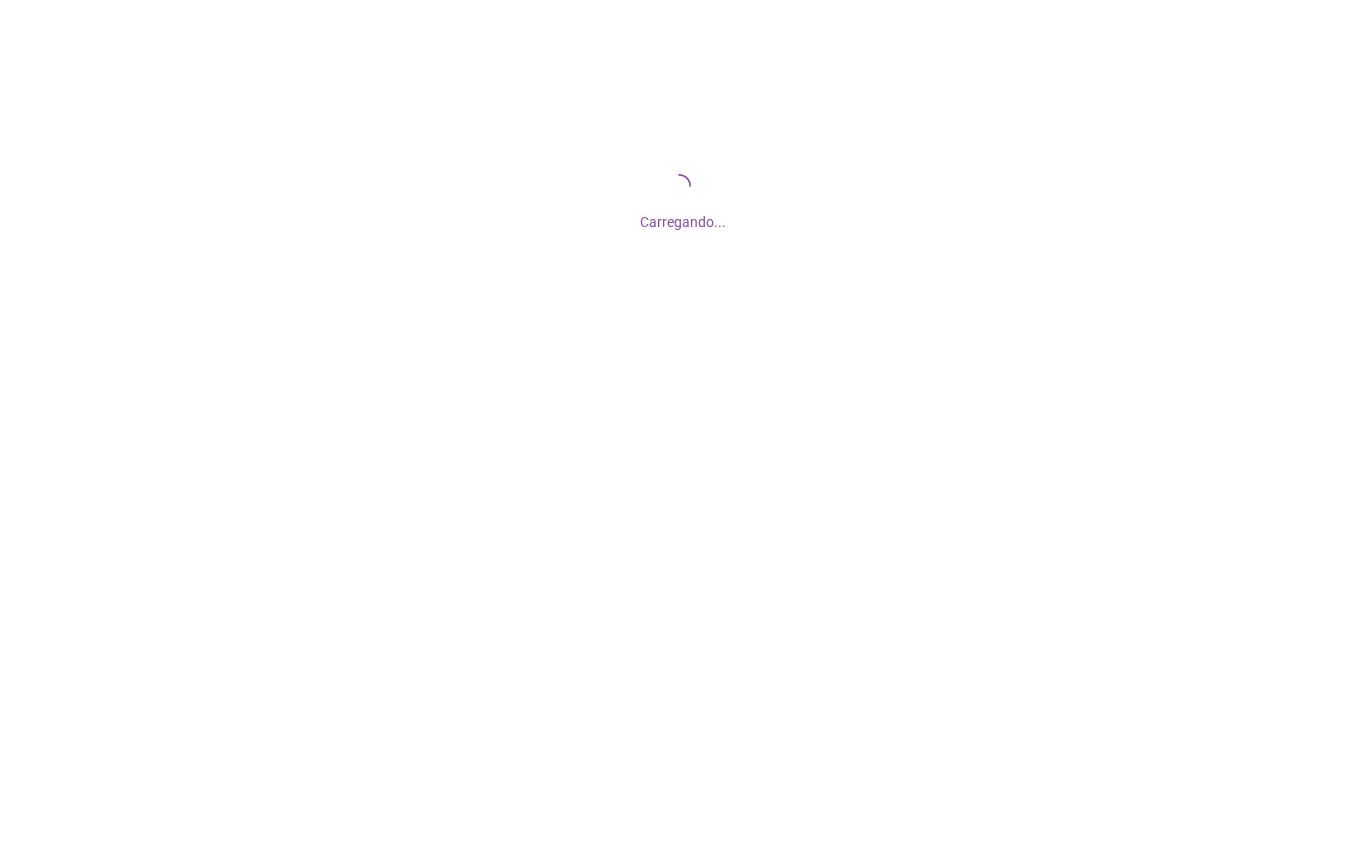 scroll, scrollTop: 0, scrollLeft: 0, axis: both 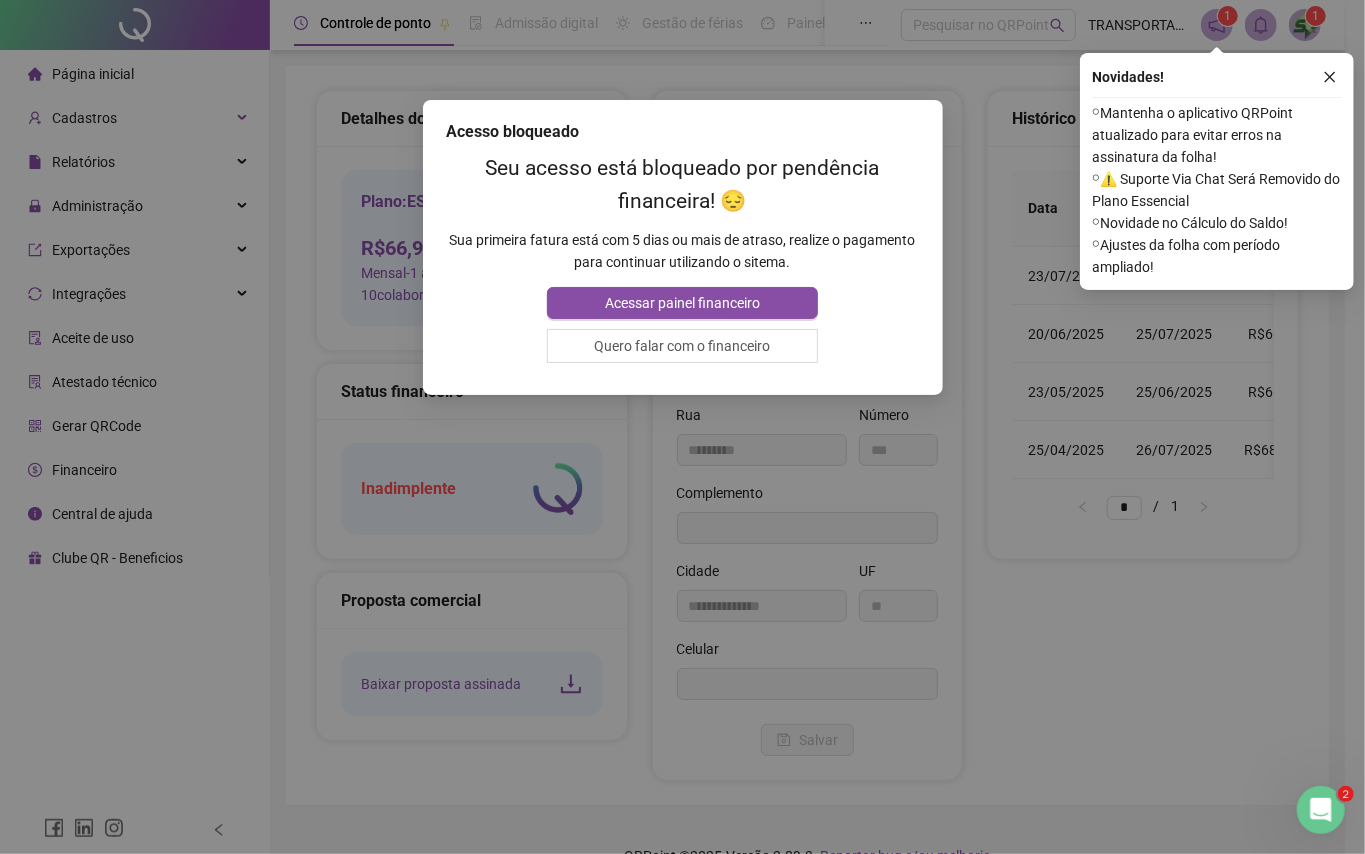 type on "**********" 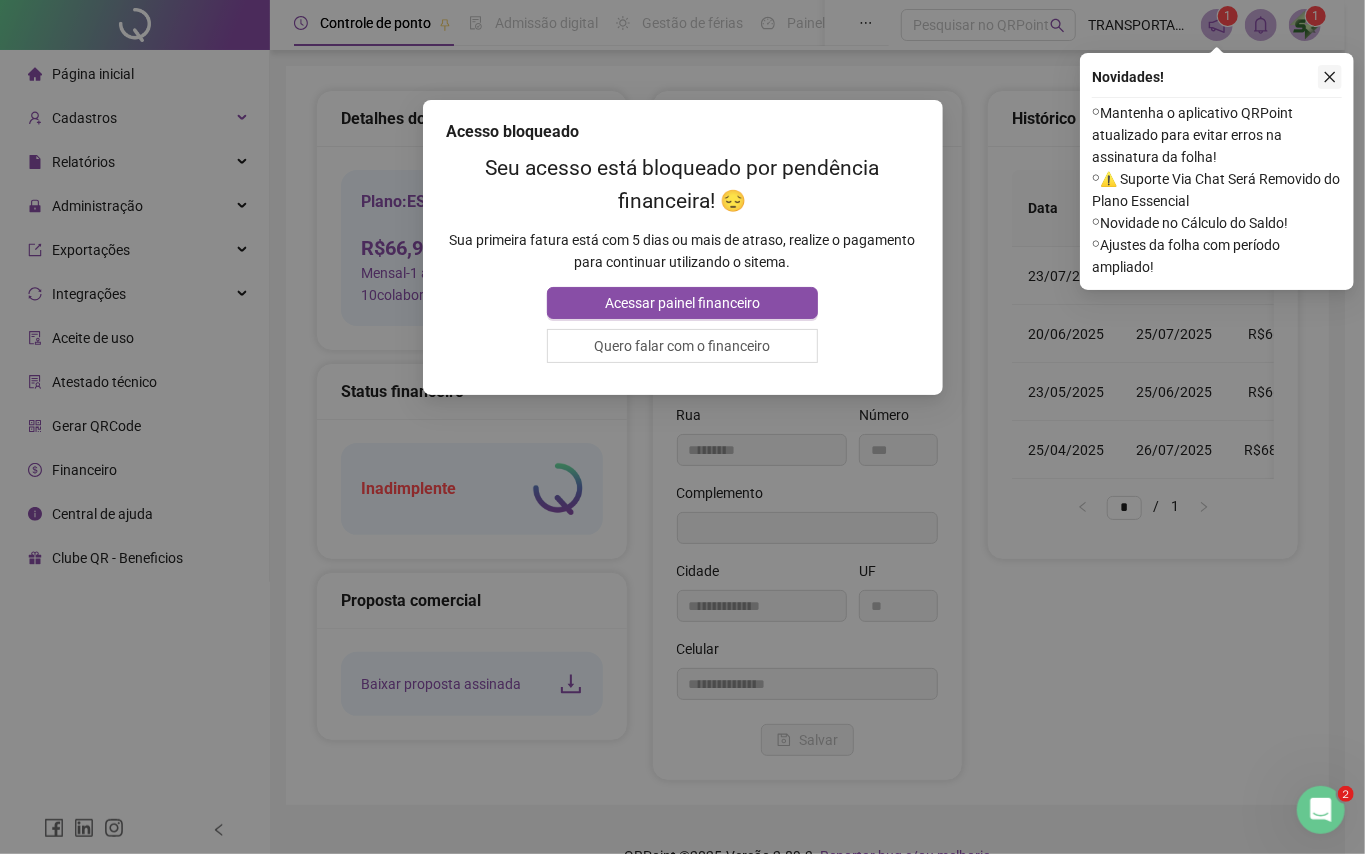click at bounding box center (1330, 77) 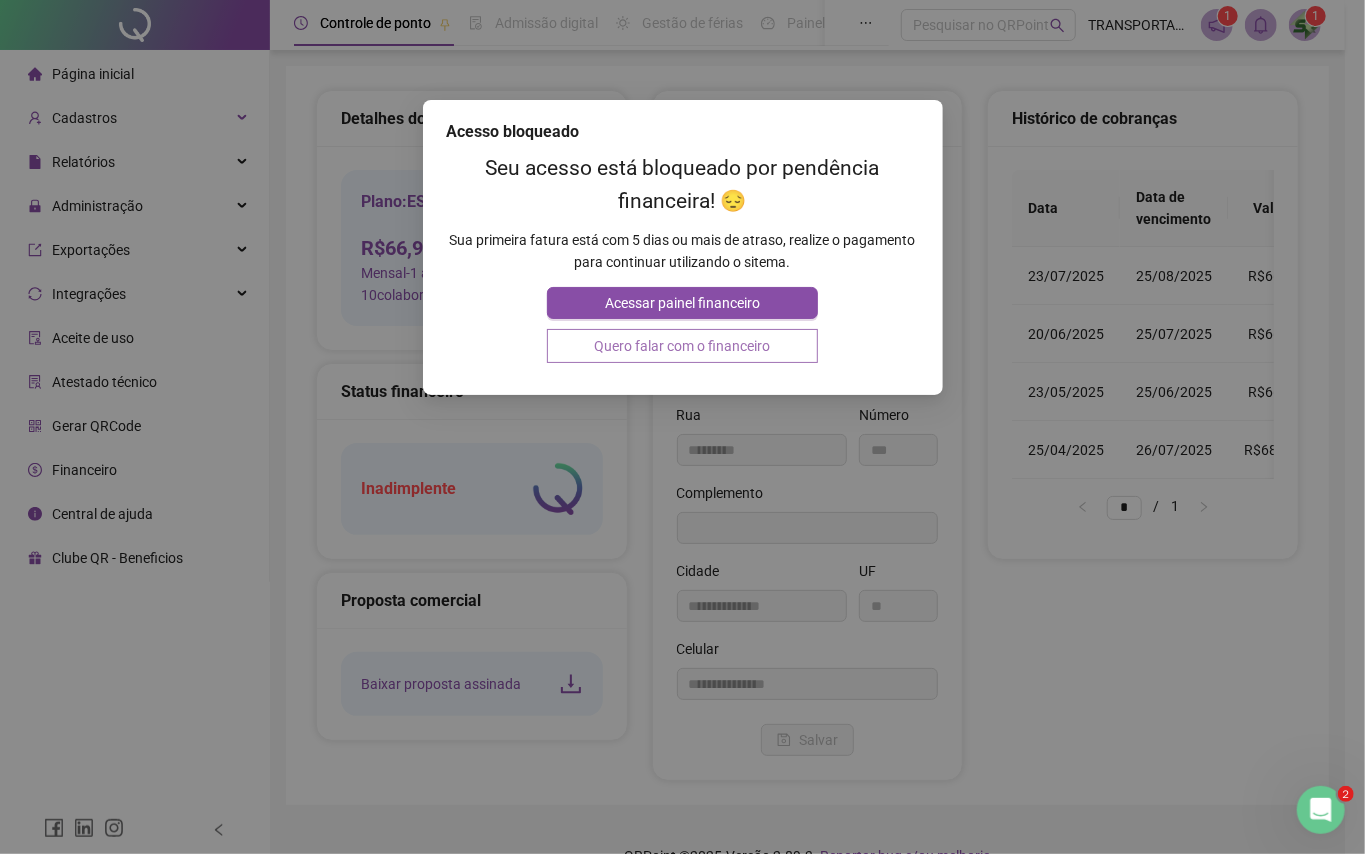 click on "Quero falar com o financeiro" at bounding box center (682, 346) 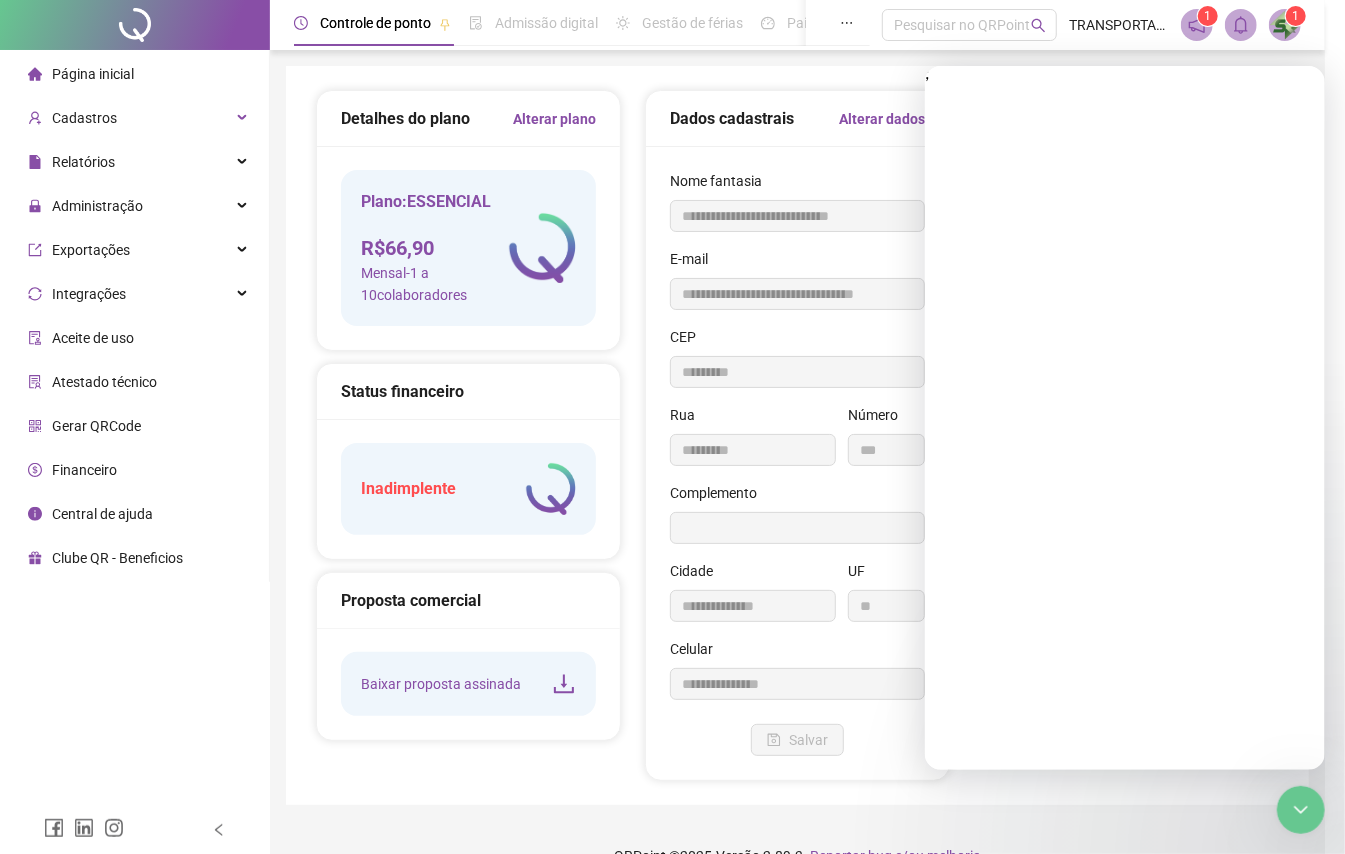 scroll, scrollTop: 0, scrollLeft: 0, axis: both 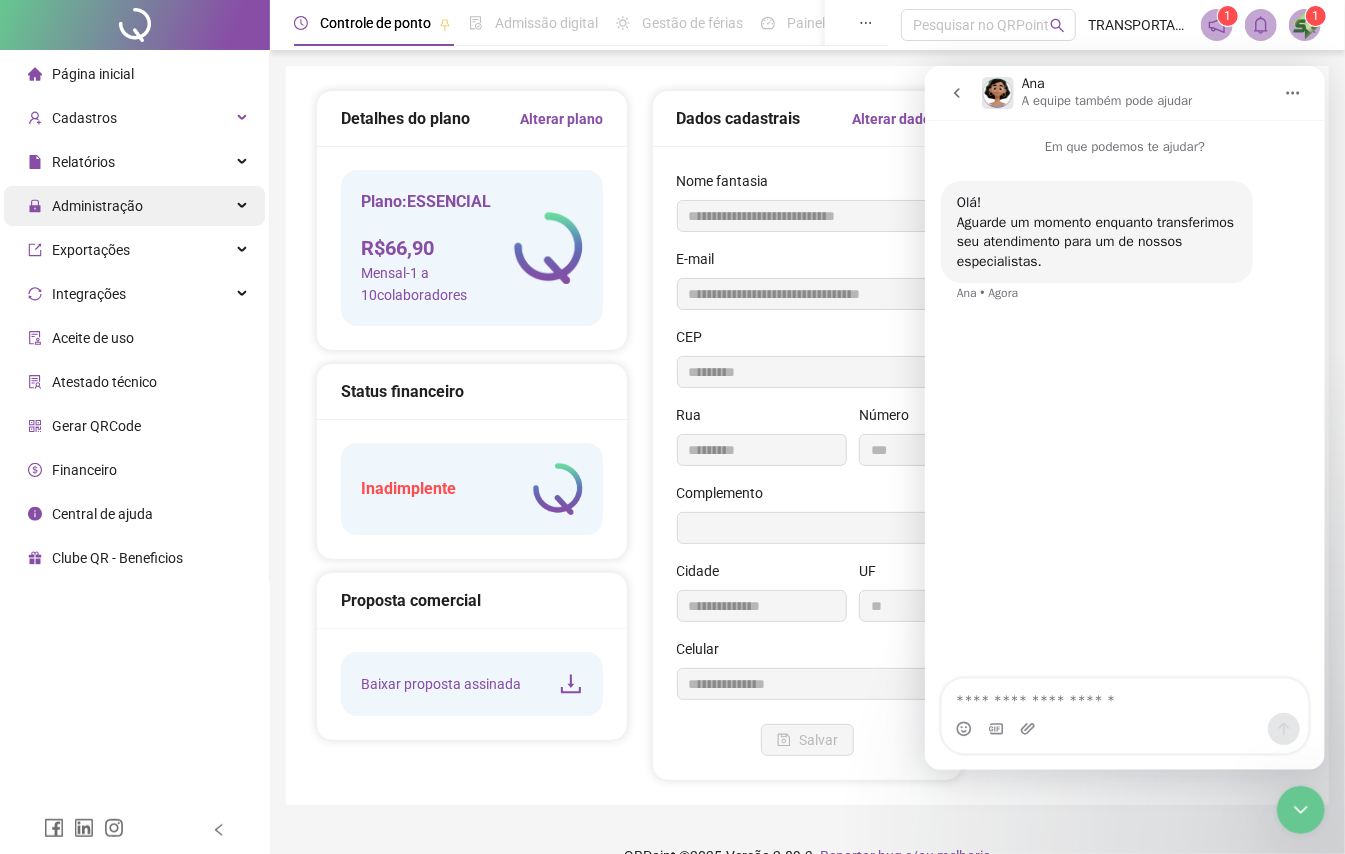 click on "Administração" at bounding box center [97, 206] 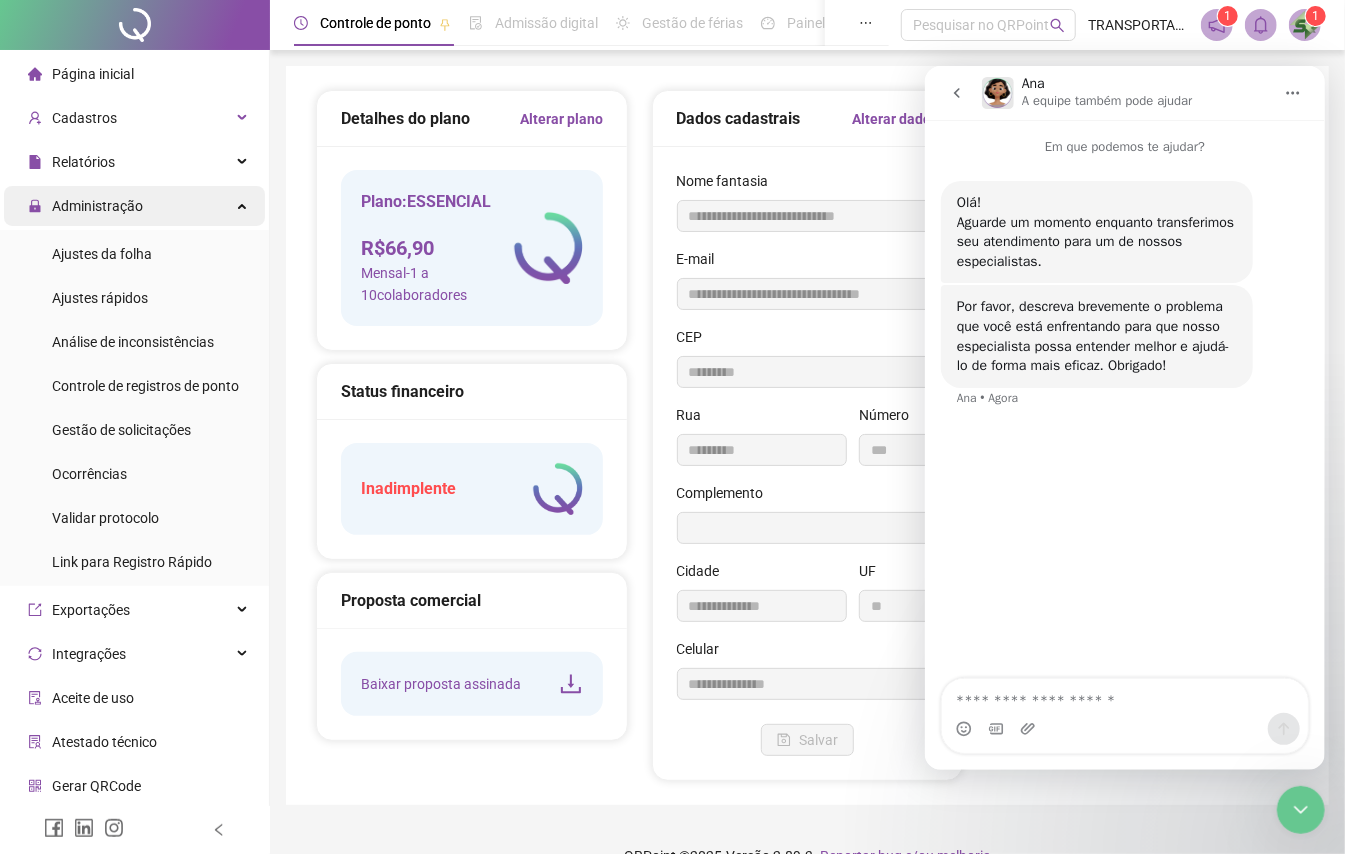click on "Administração" at bounding box center (97, 206) 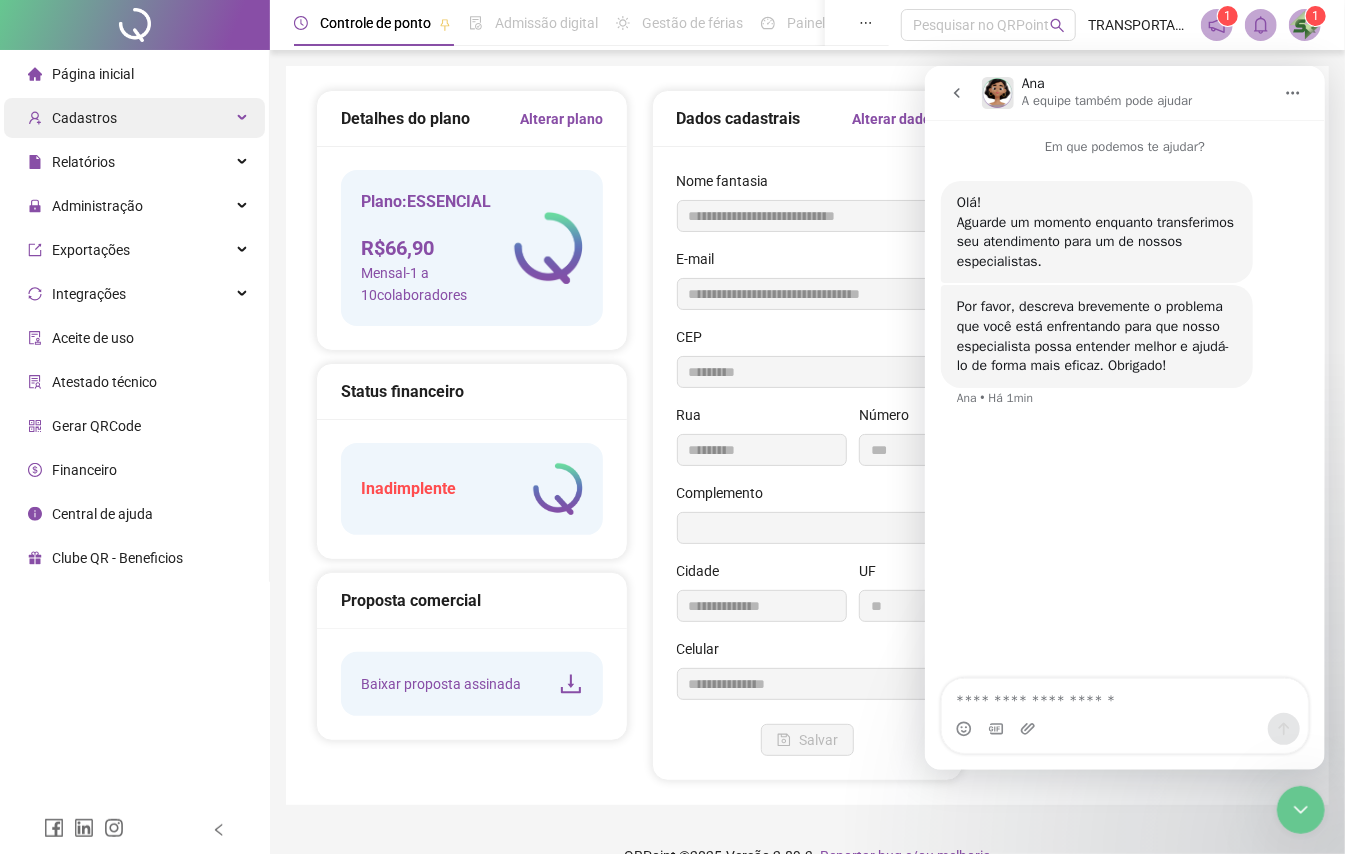 click on "Cadastros" at bounding box center (134, 118) 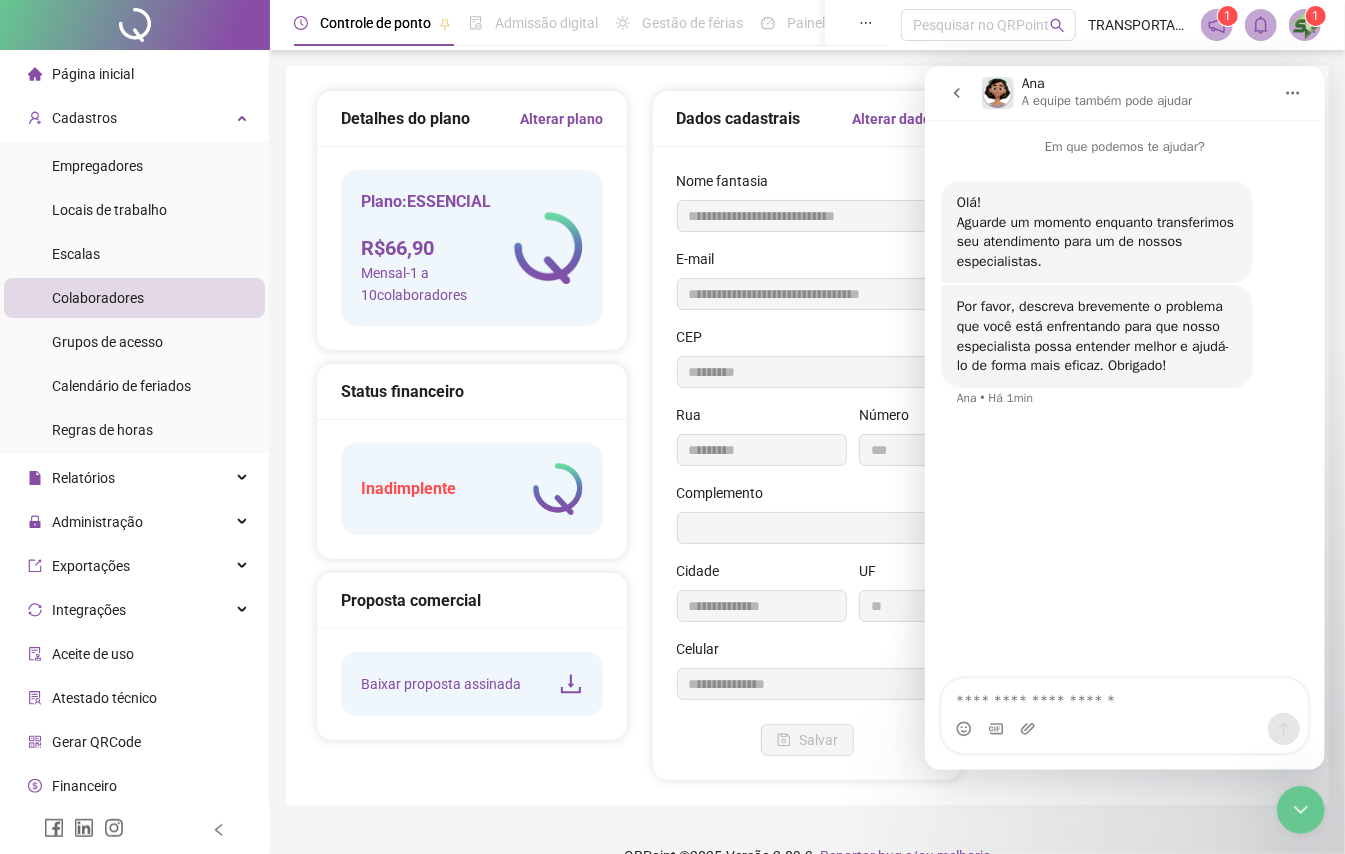 click on "Colaboradores" at bounding box center (98, 298) 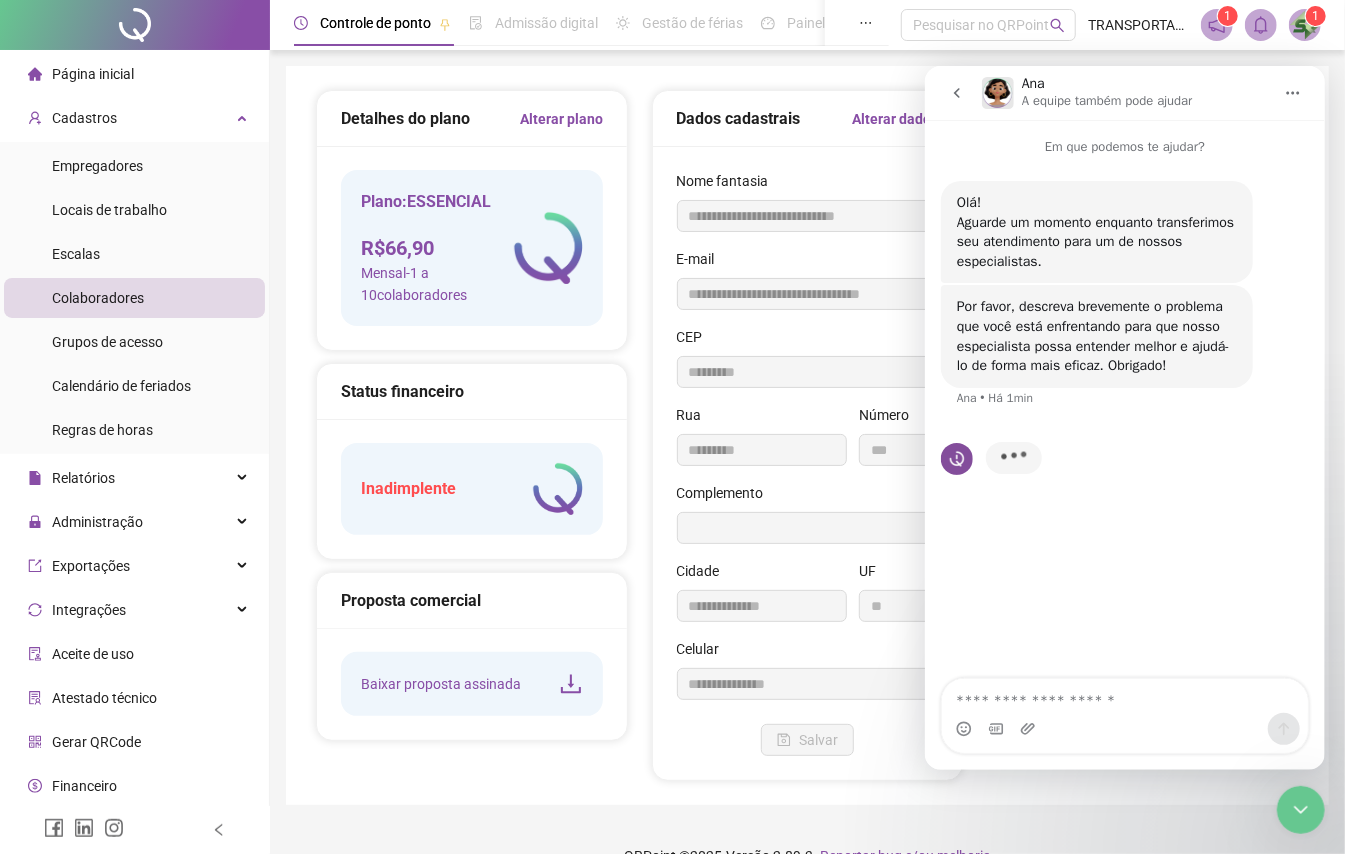 click 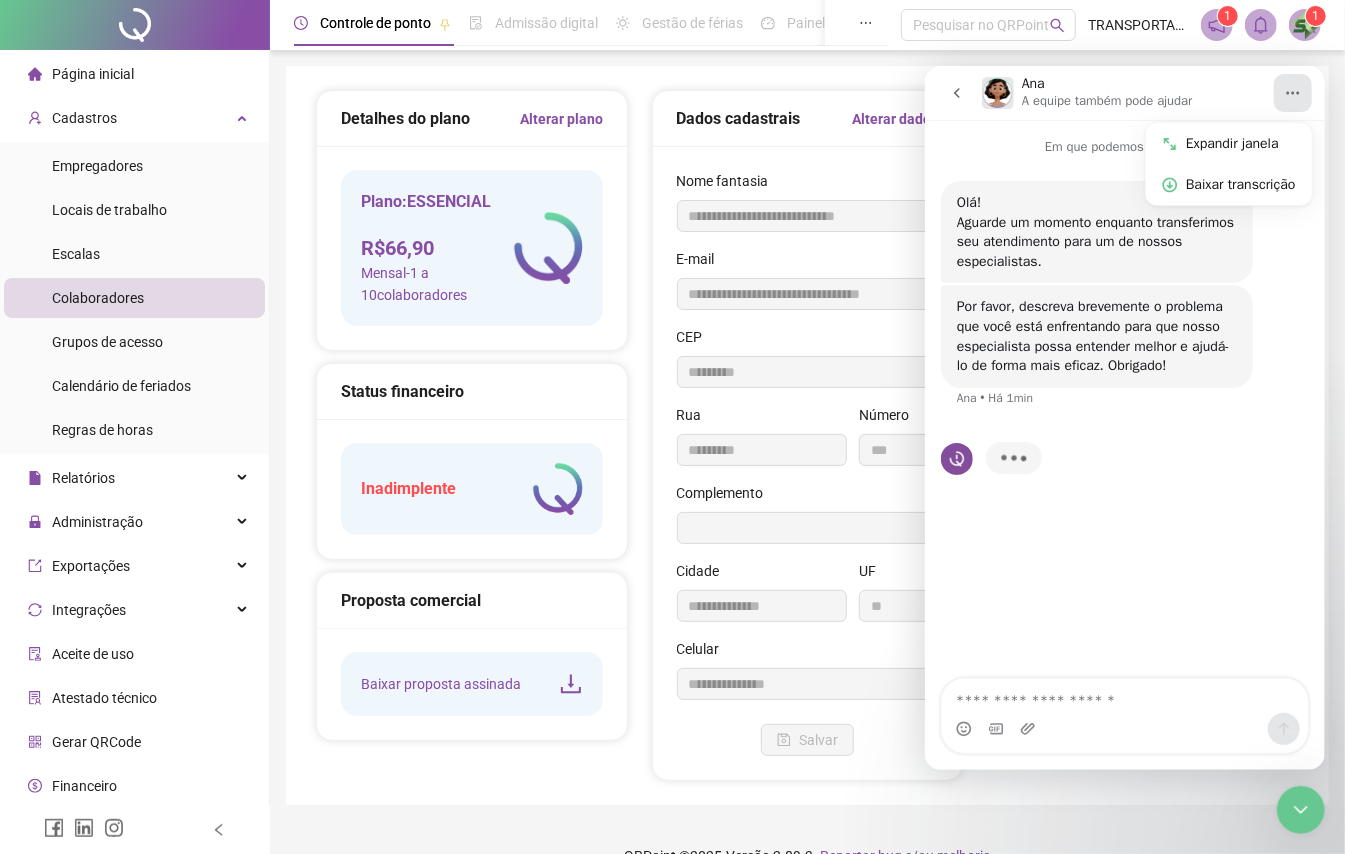 click 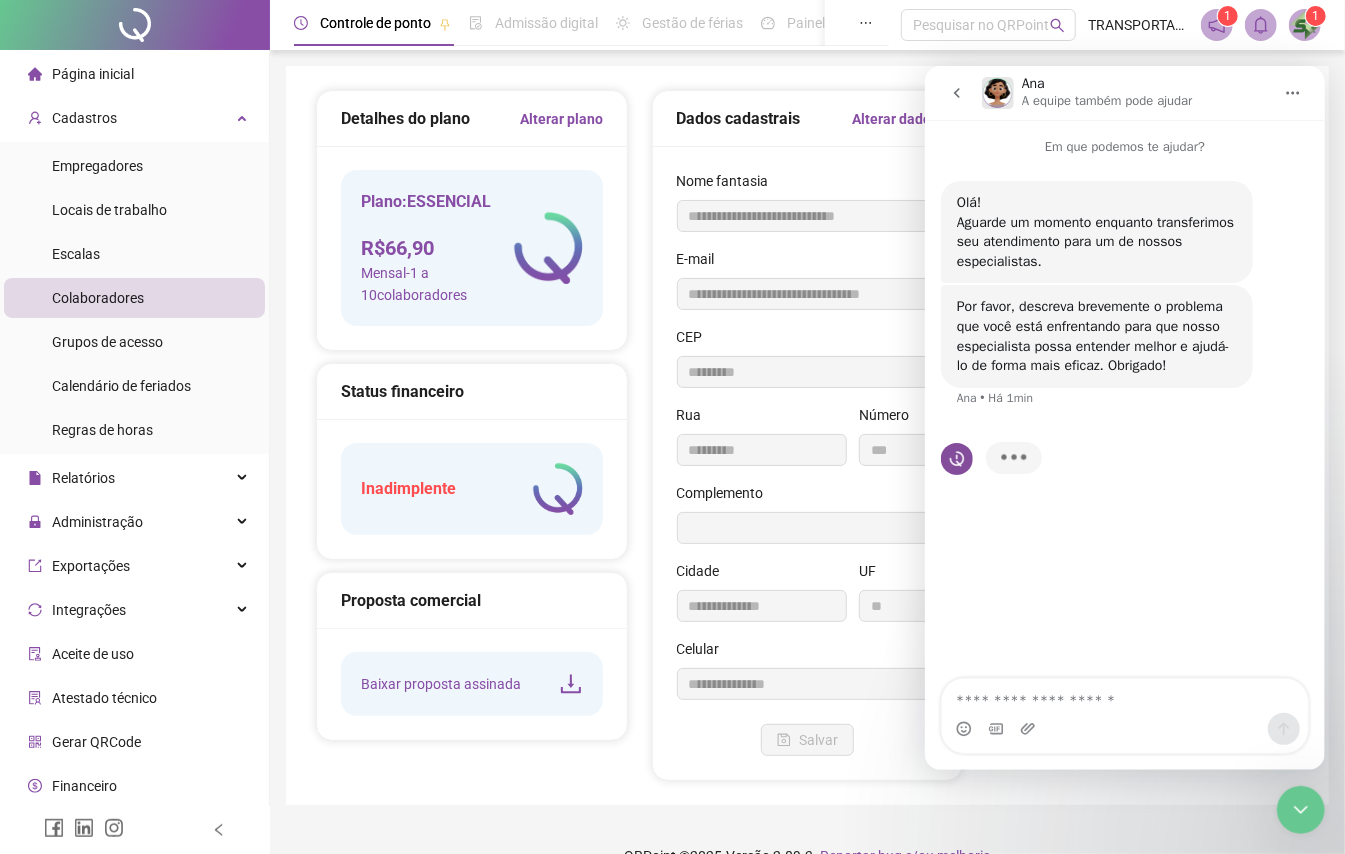 click 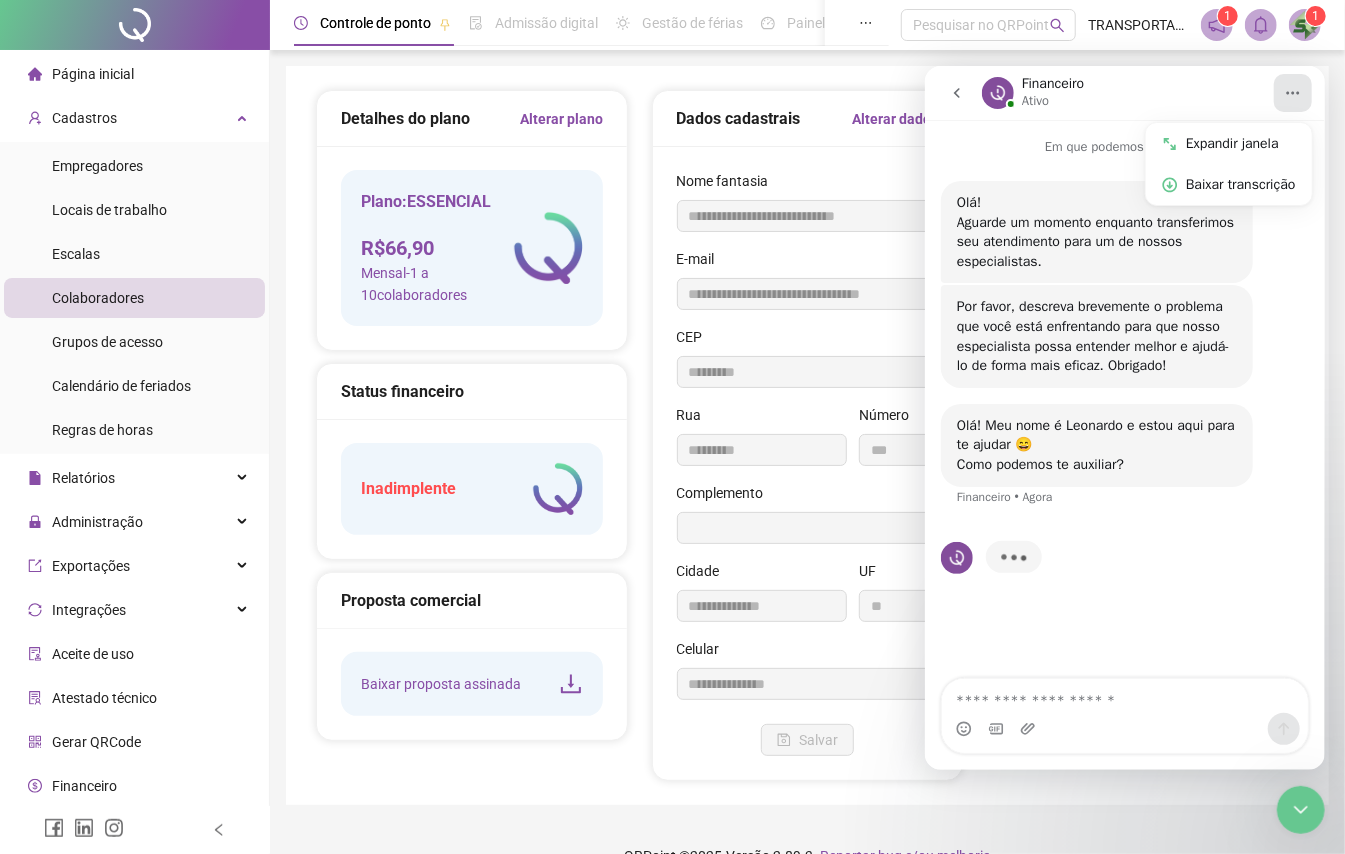 click 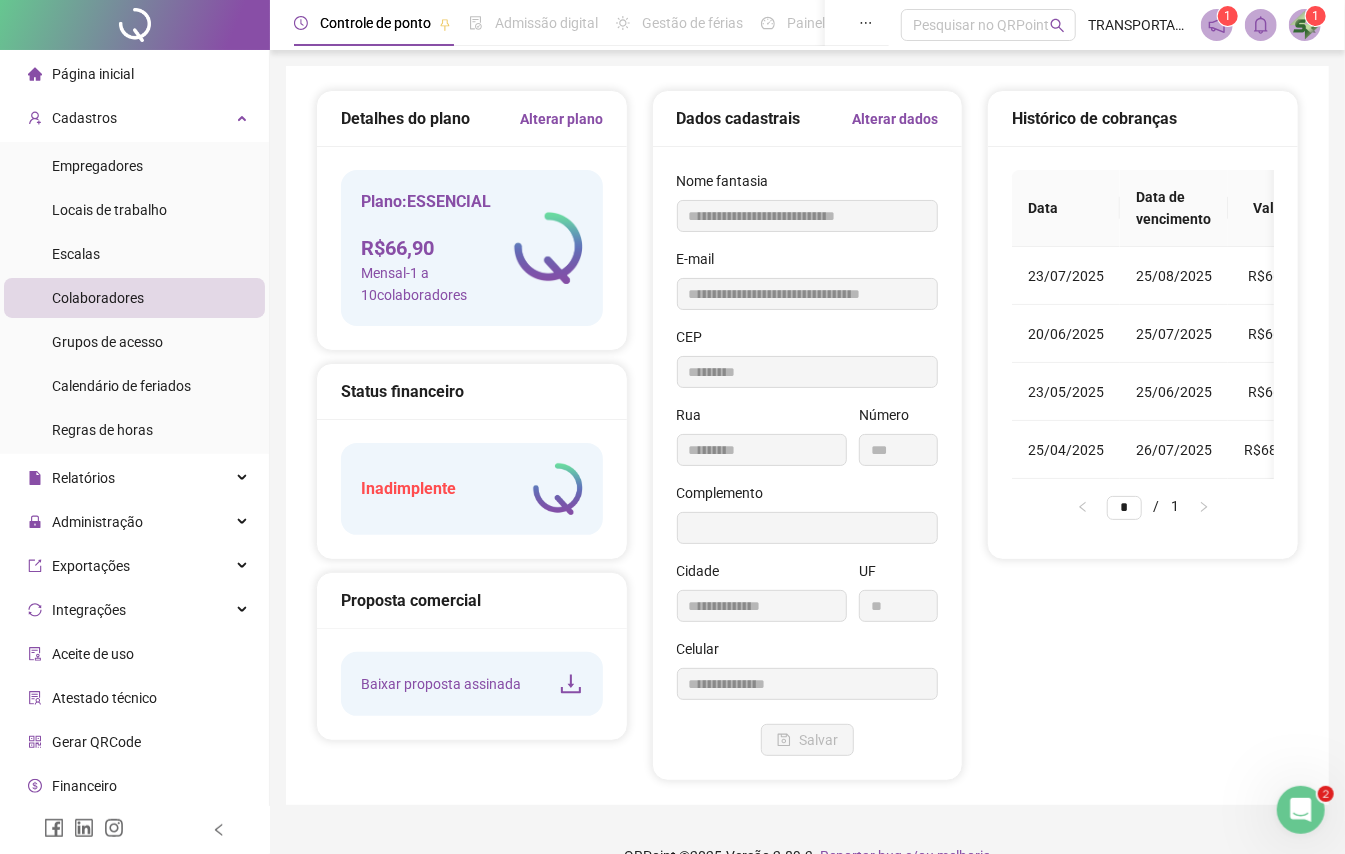scroll, scrollTop: 0, scrollLeft: 0, axis: both 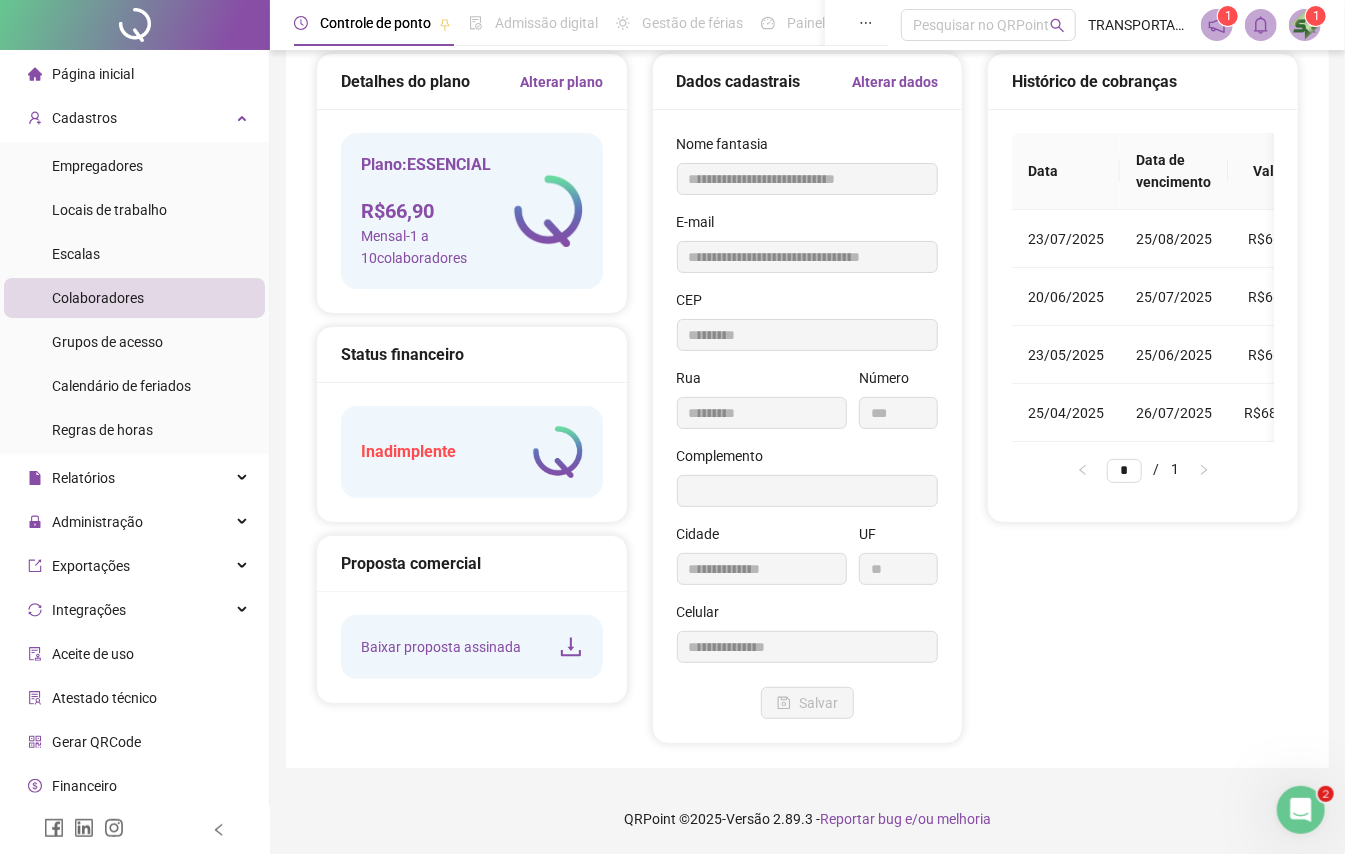 click 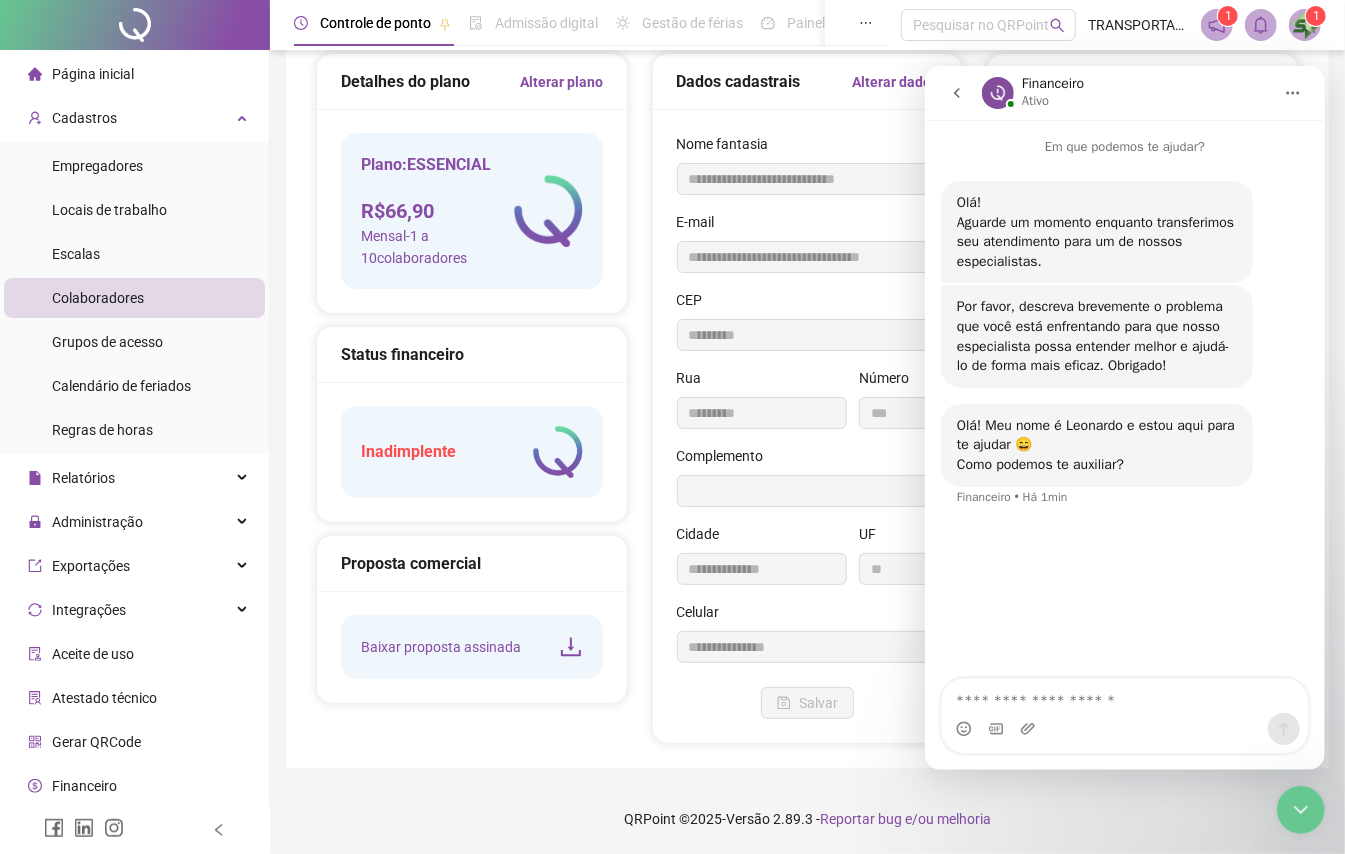 click at bounding box center [1124, 728] 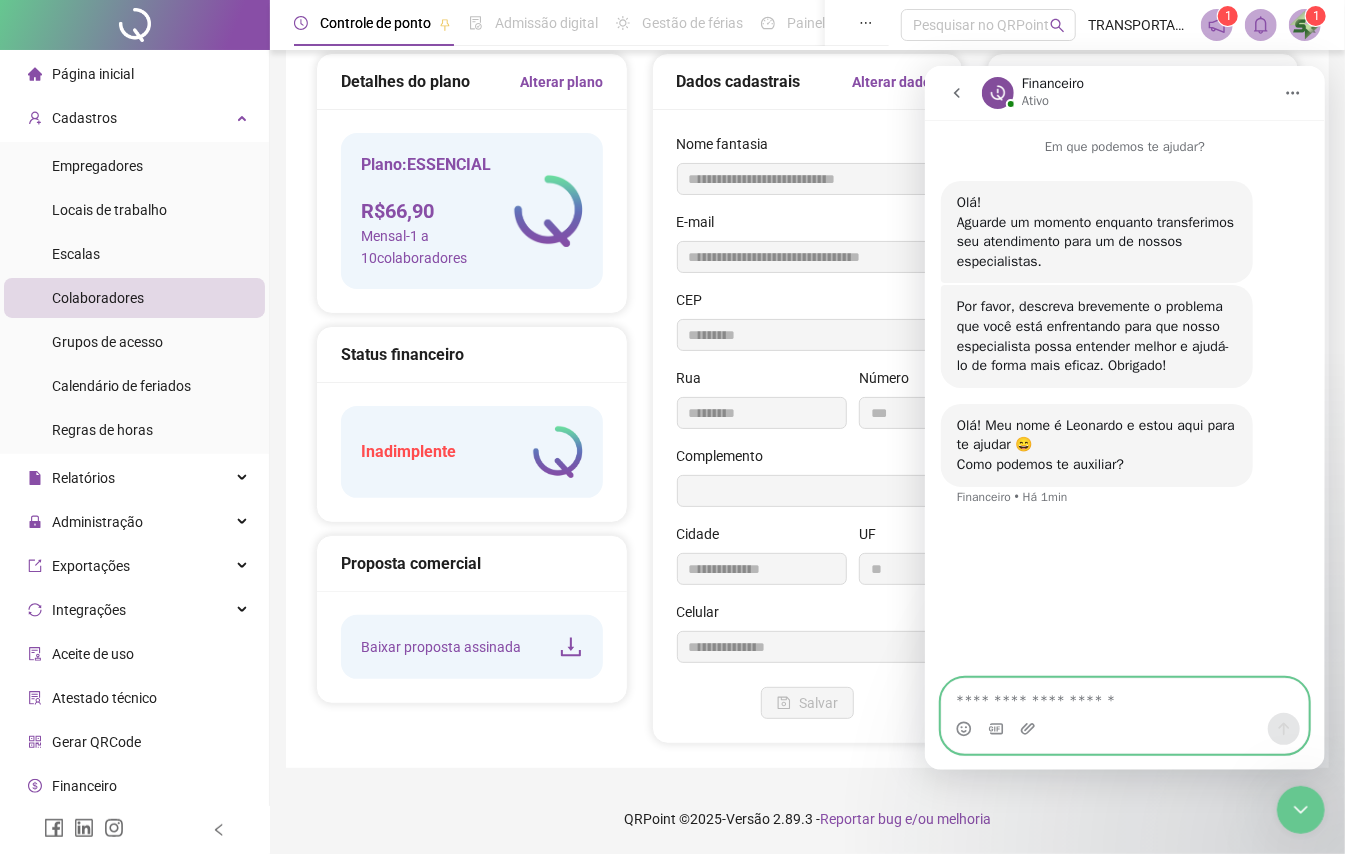 click at bounding box center (1124, 695) 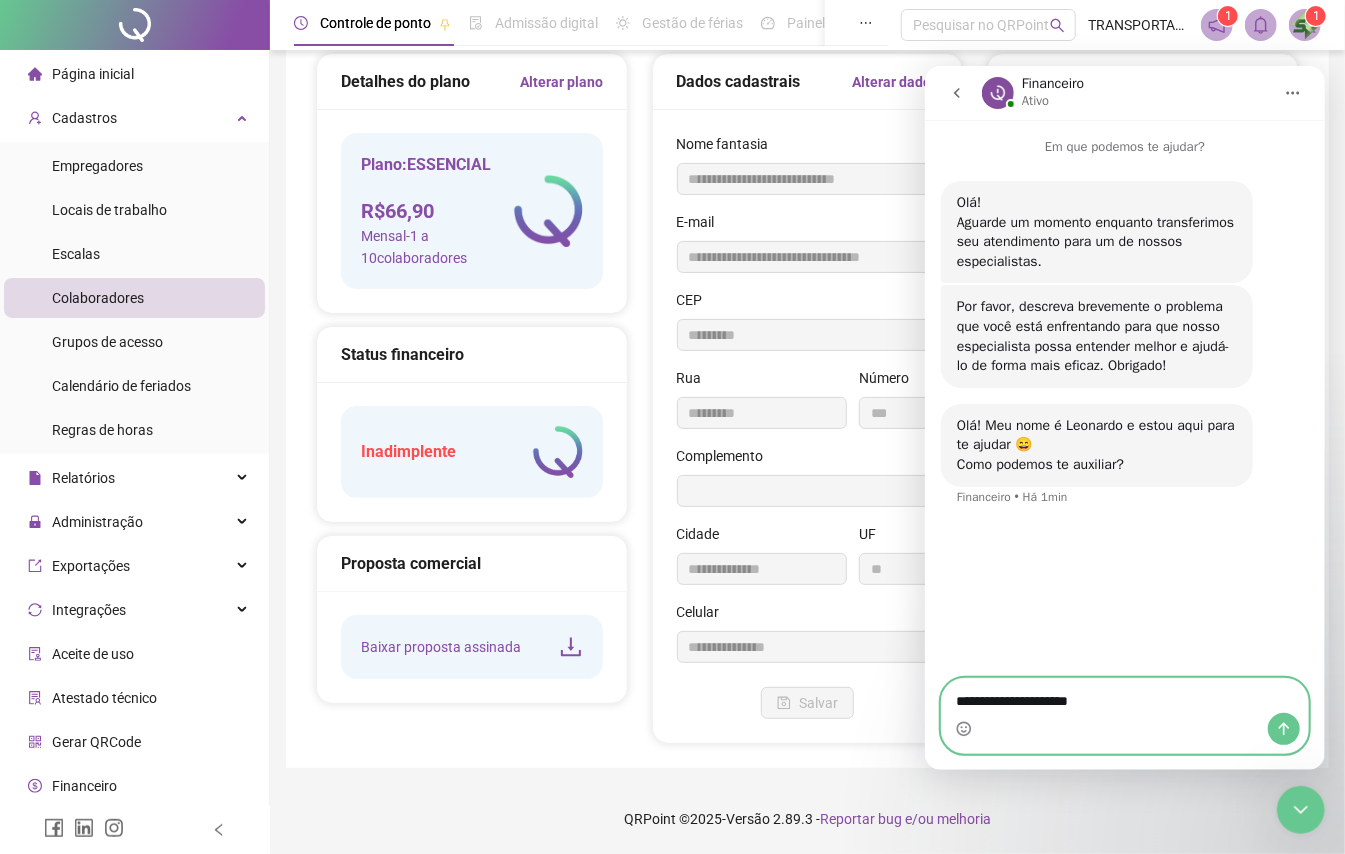 type on "**********" 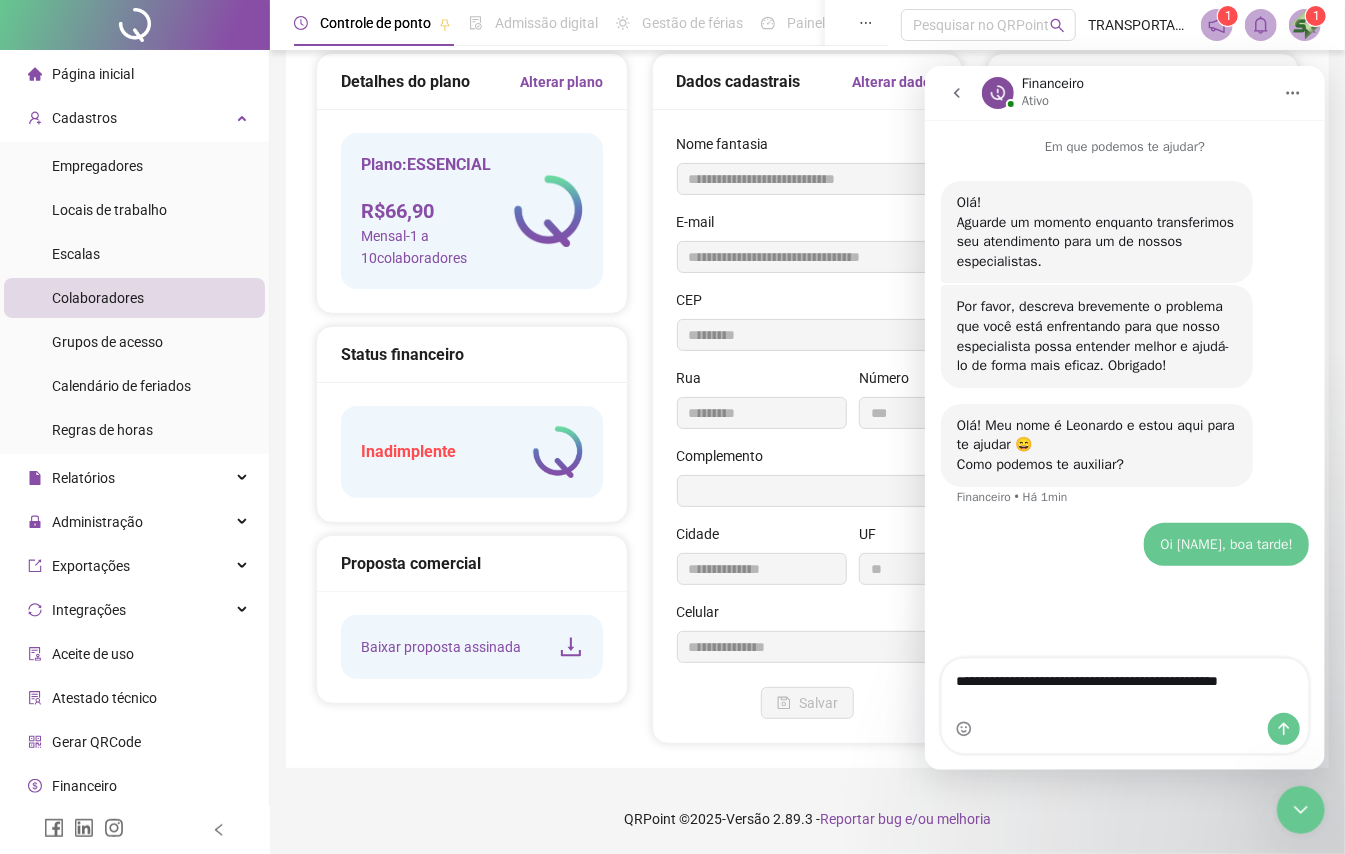 click at bounding box center (1124, 728) 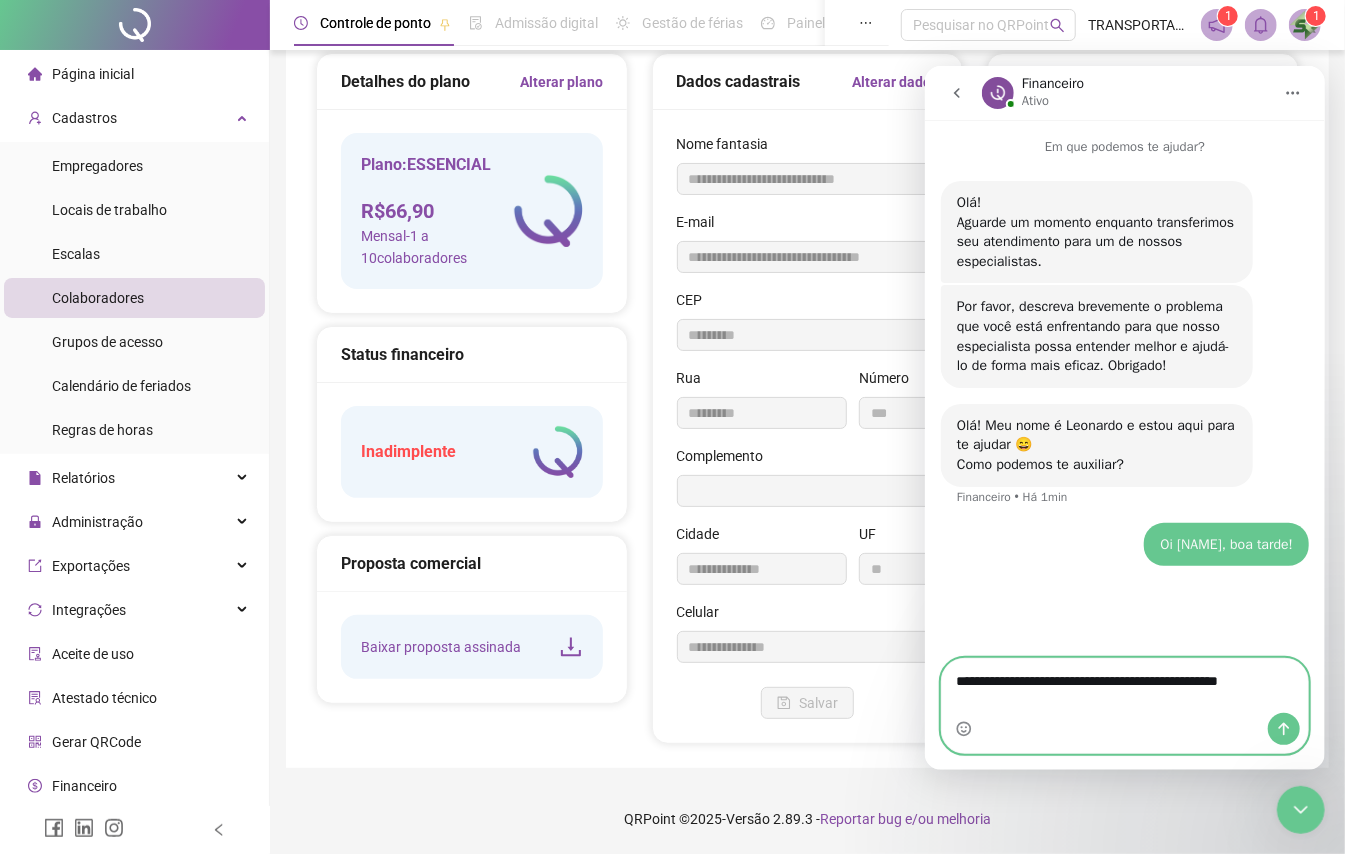 click on "**********" at bounding box center (1123, 685) 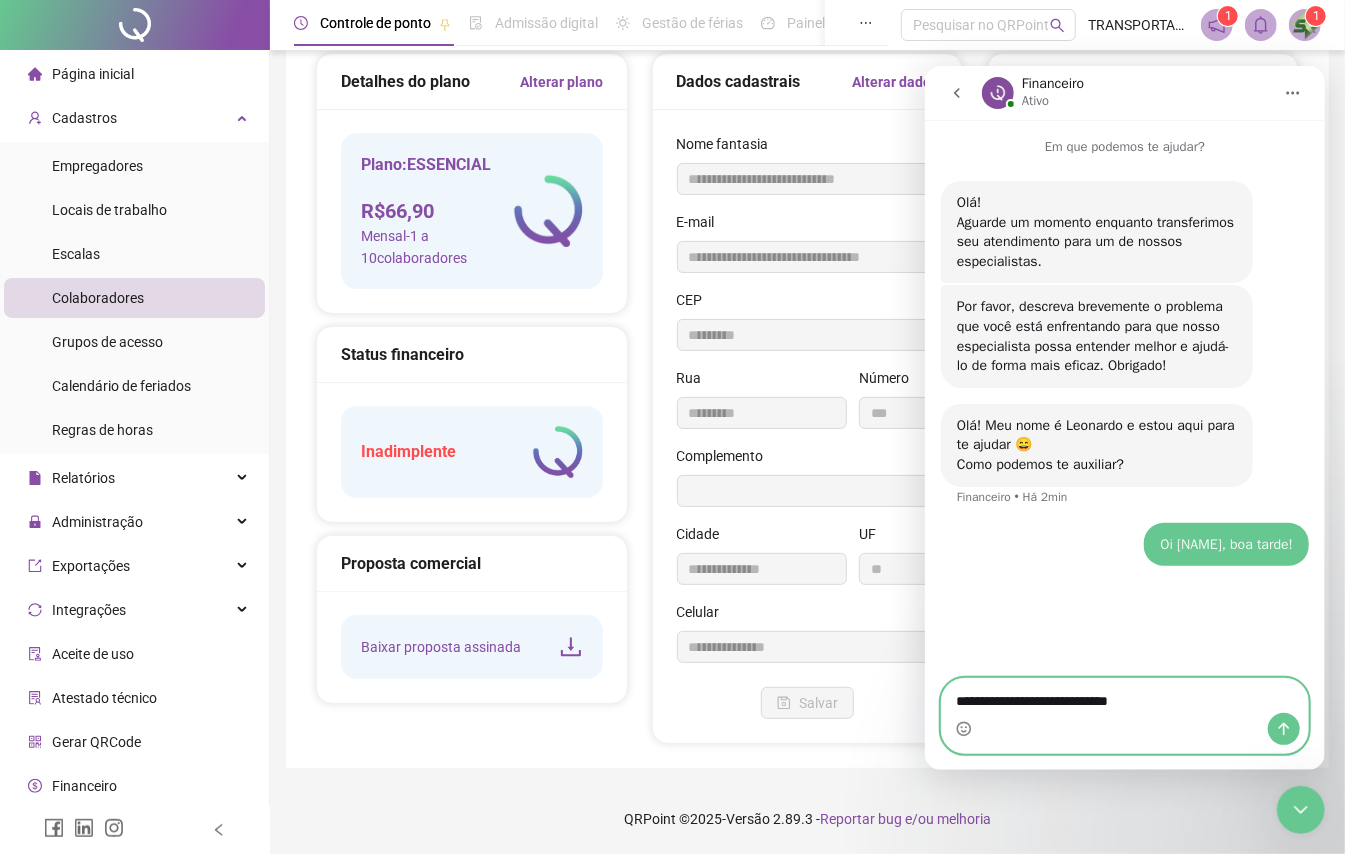 type on "**********" 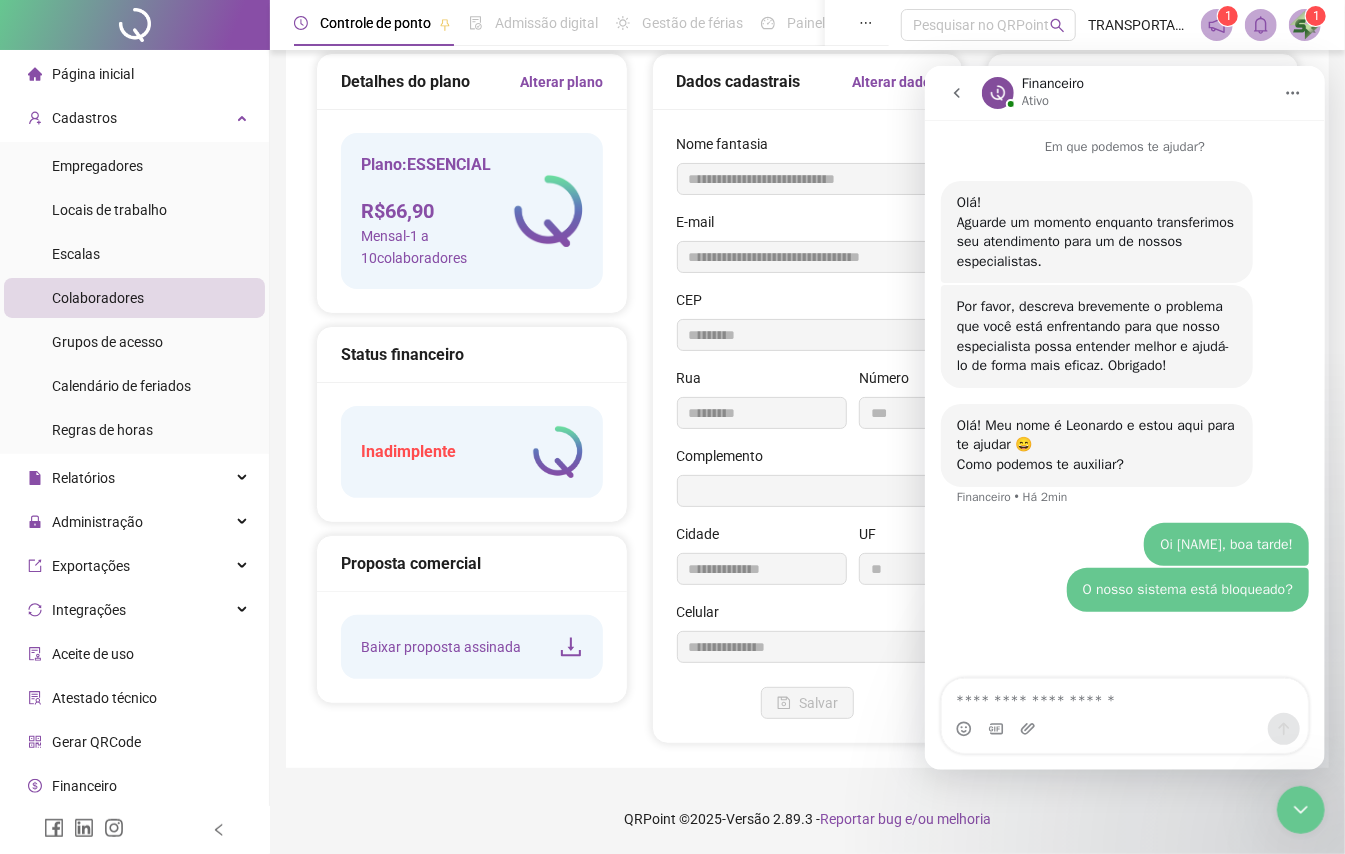 click on "Colaboradores" at bounding box center (98, 298) 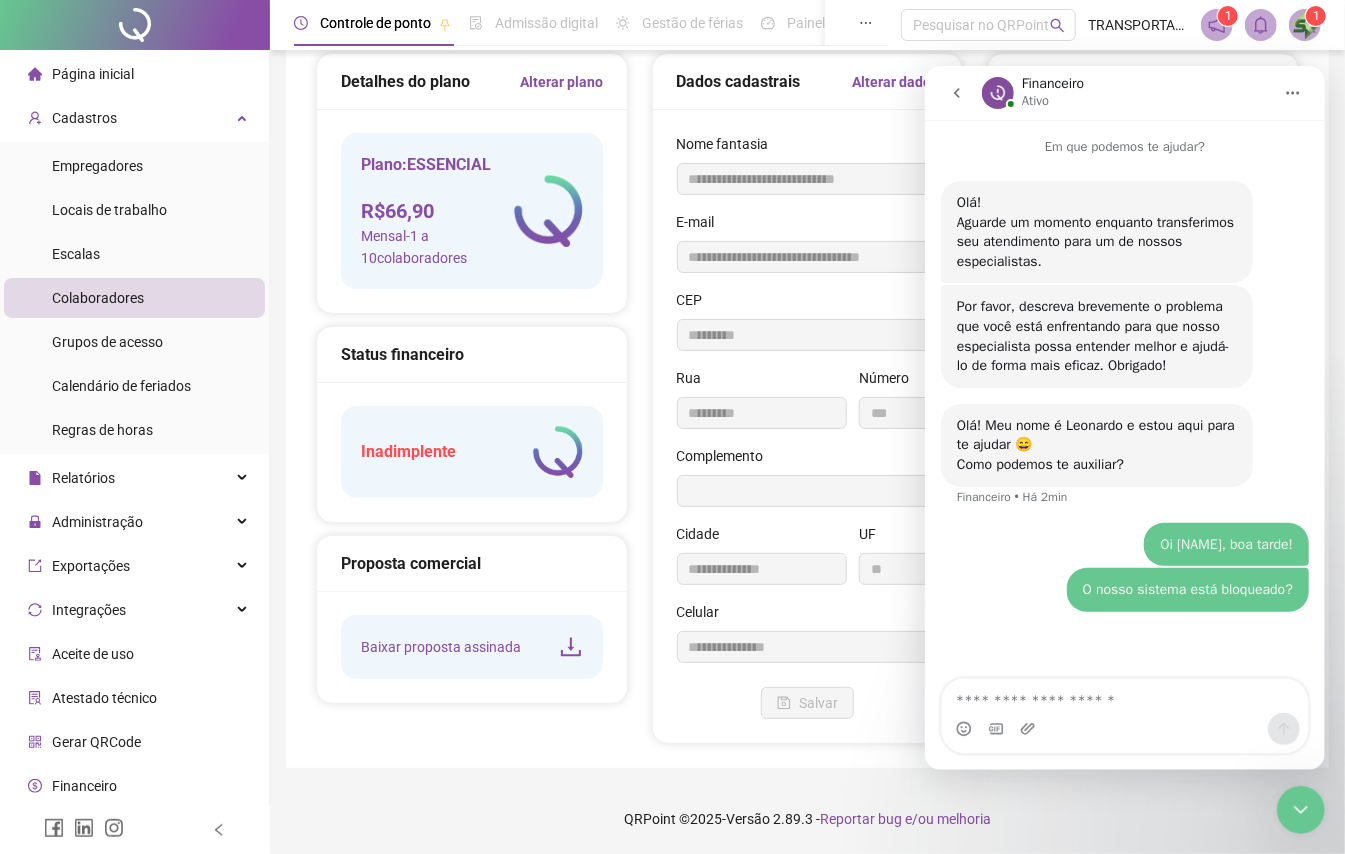 click 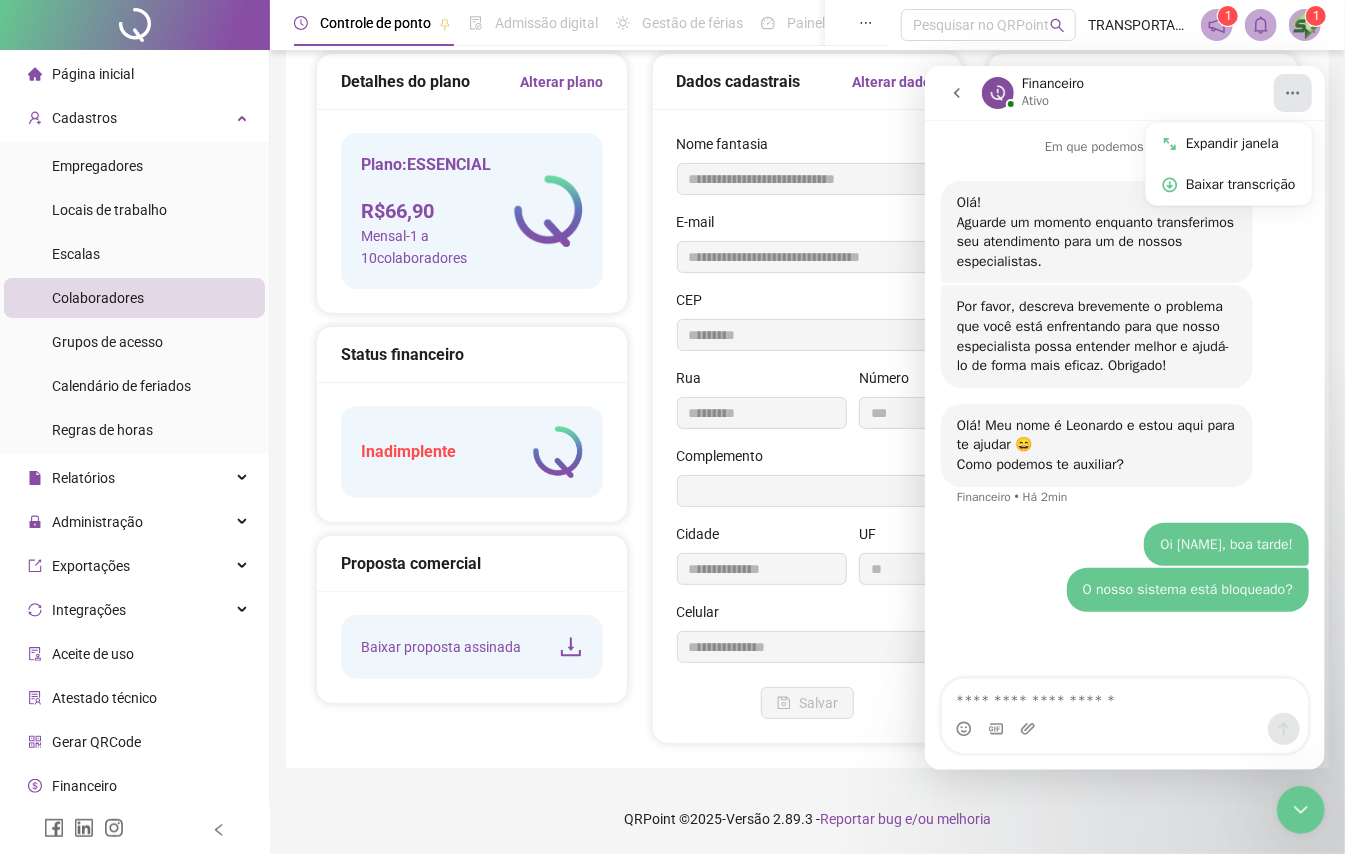 click 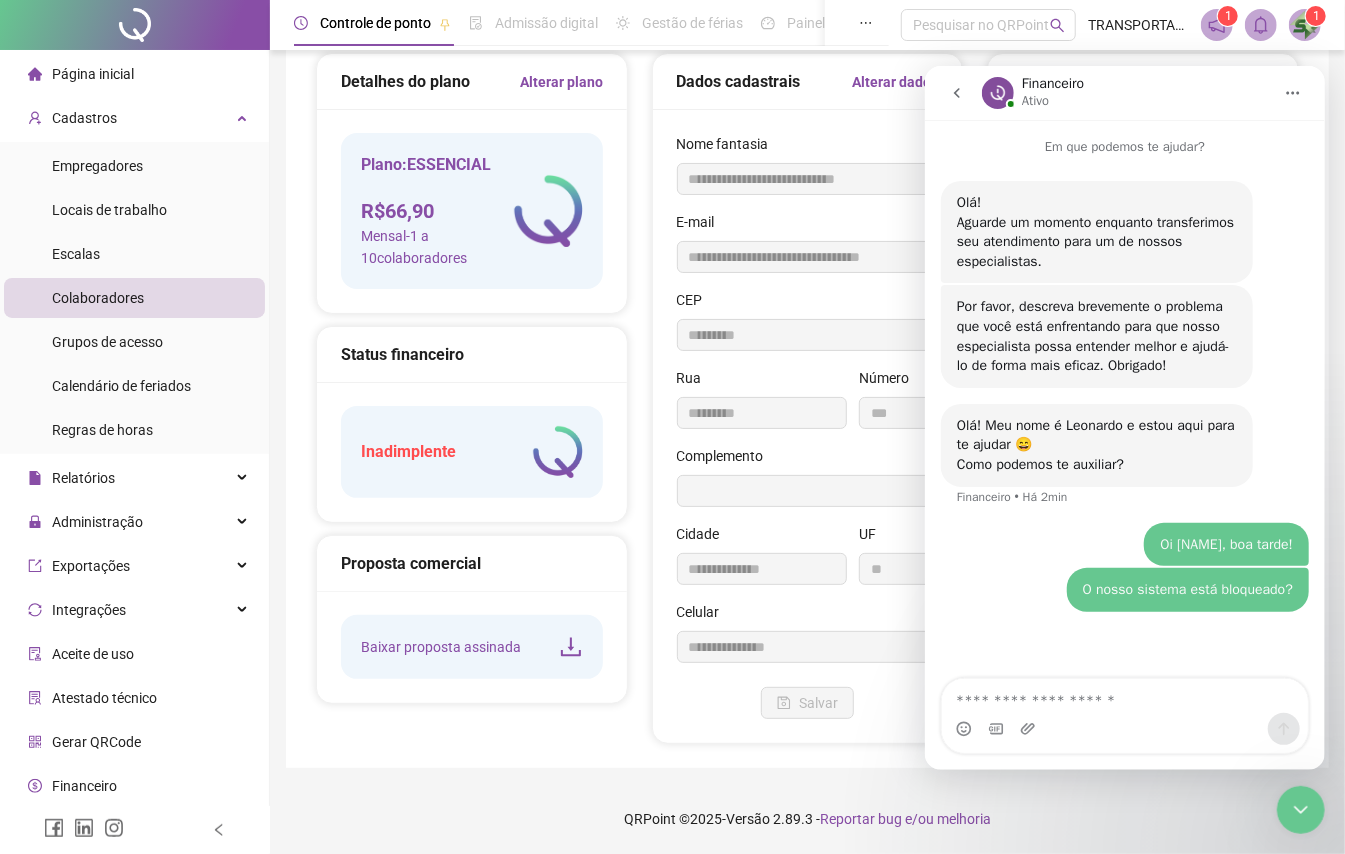 click on "Detalhes do plano Alterar plano Plano:  ESSENCIAL R$ 66,90 Mensal  -  1 a 10  colaboradores Status financeiro Inadimplente Proposta comercial Baixar proposta assinada" at bounding box center [472, 398] 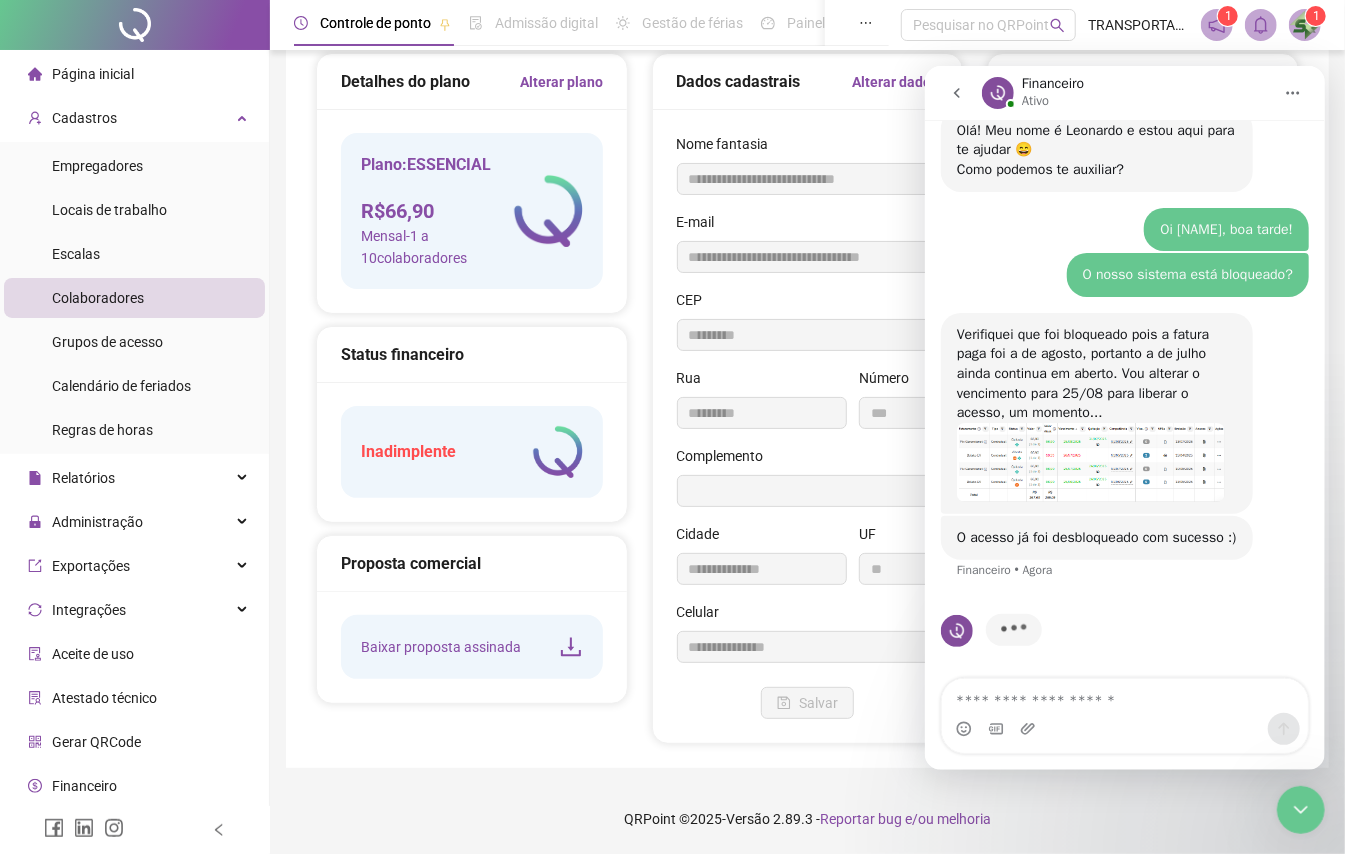 scroll, scrollTop: 218, scrollLeft: 0, axis: vertical 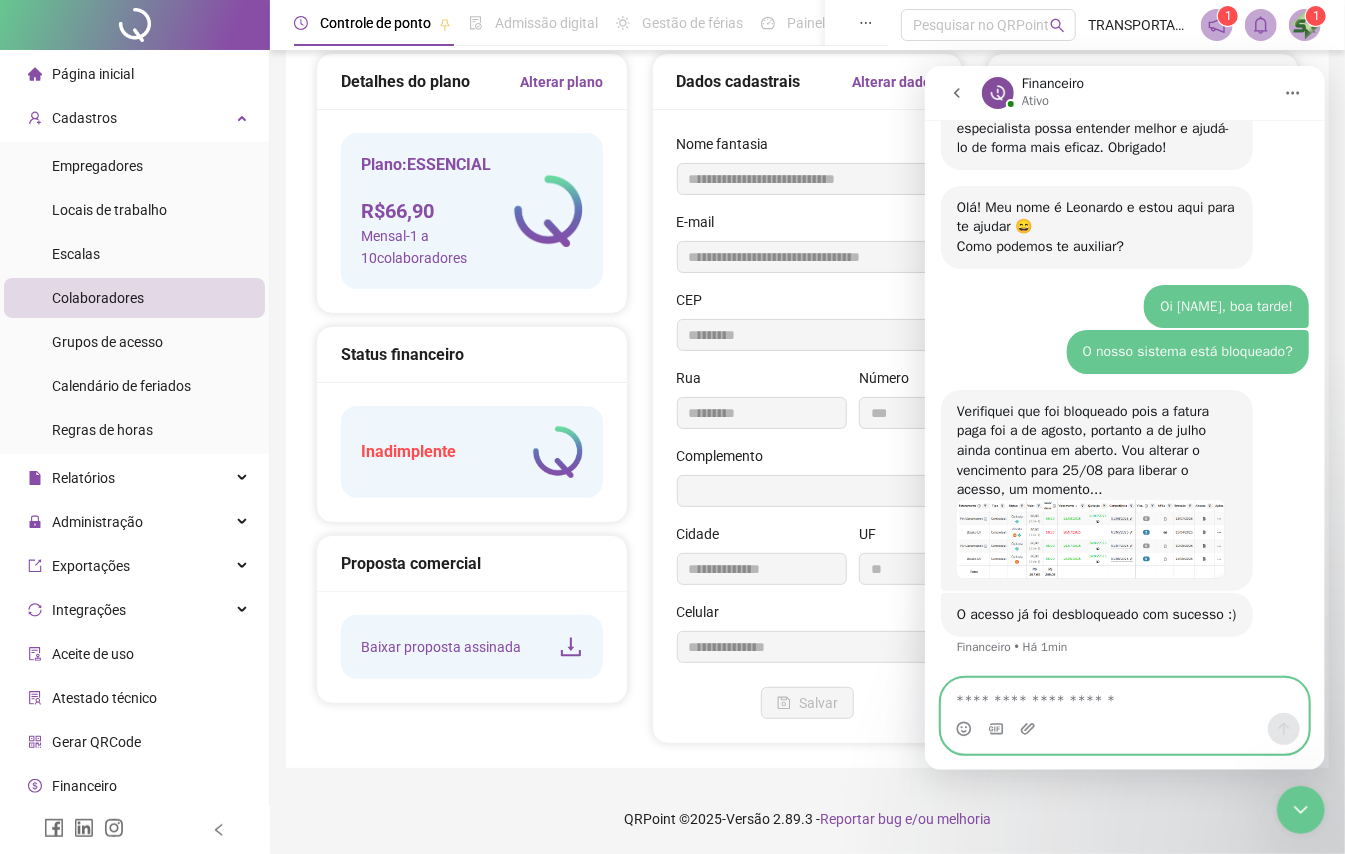click at bounding box center [1123, 695] 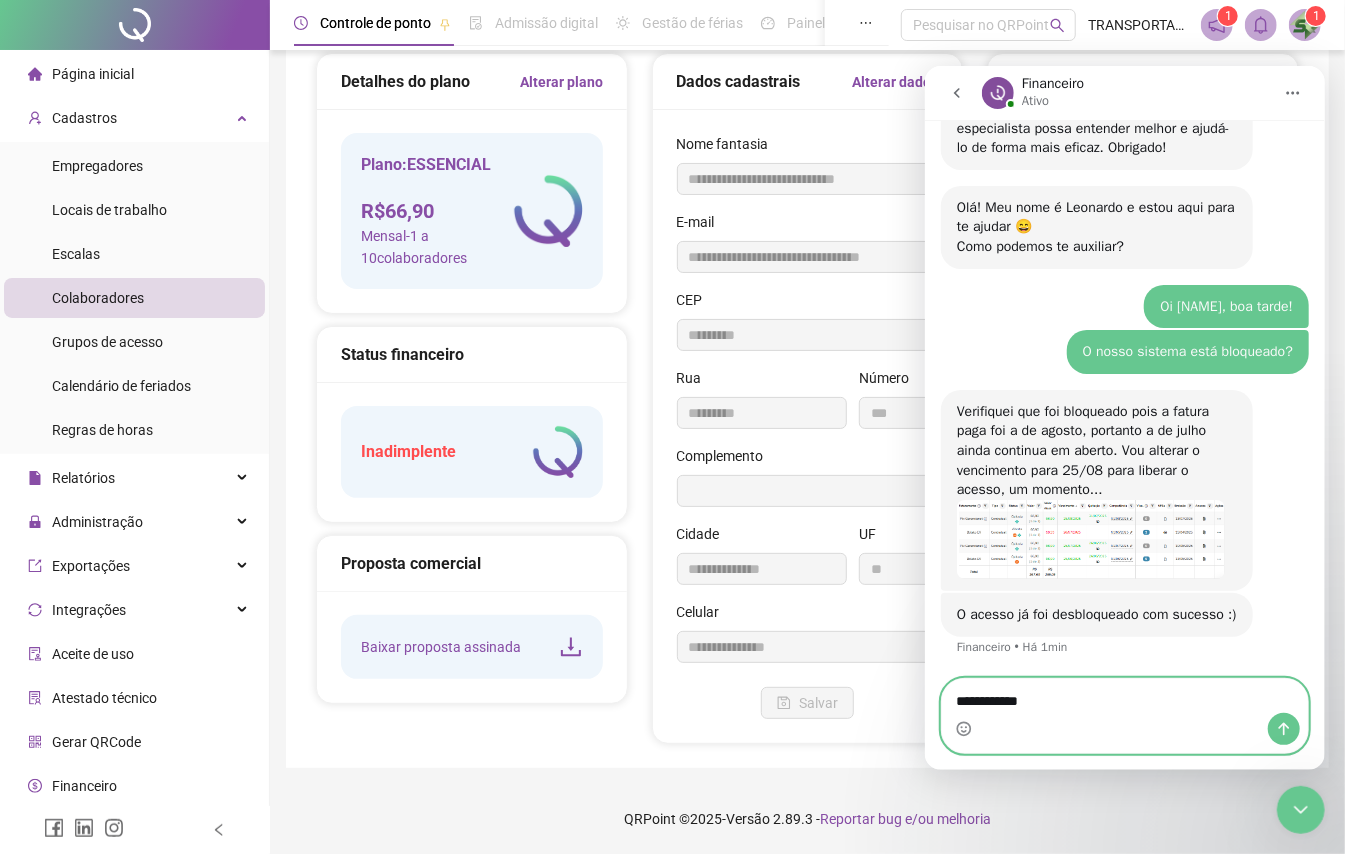 type on "**********" 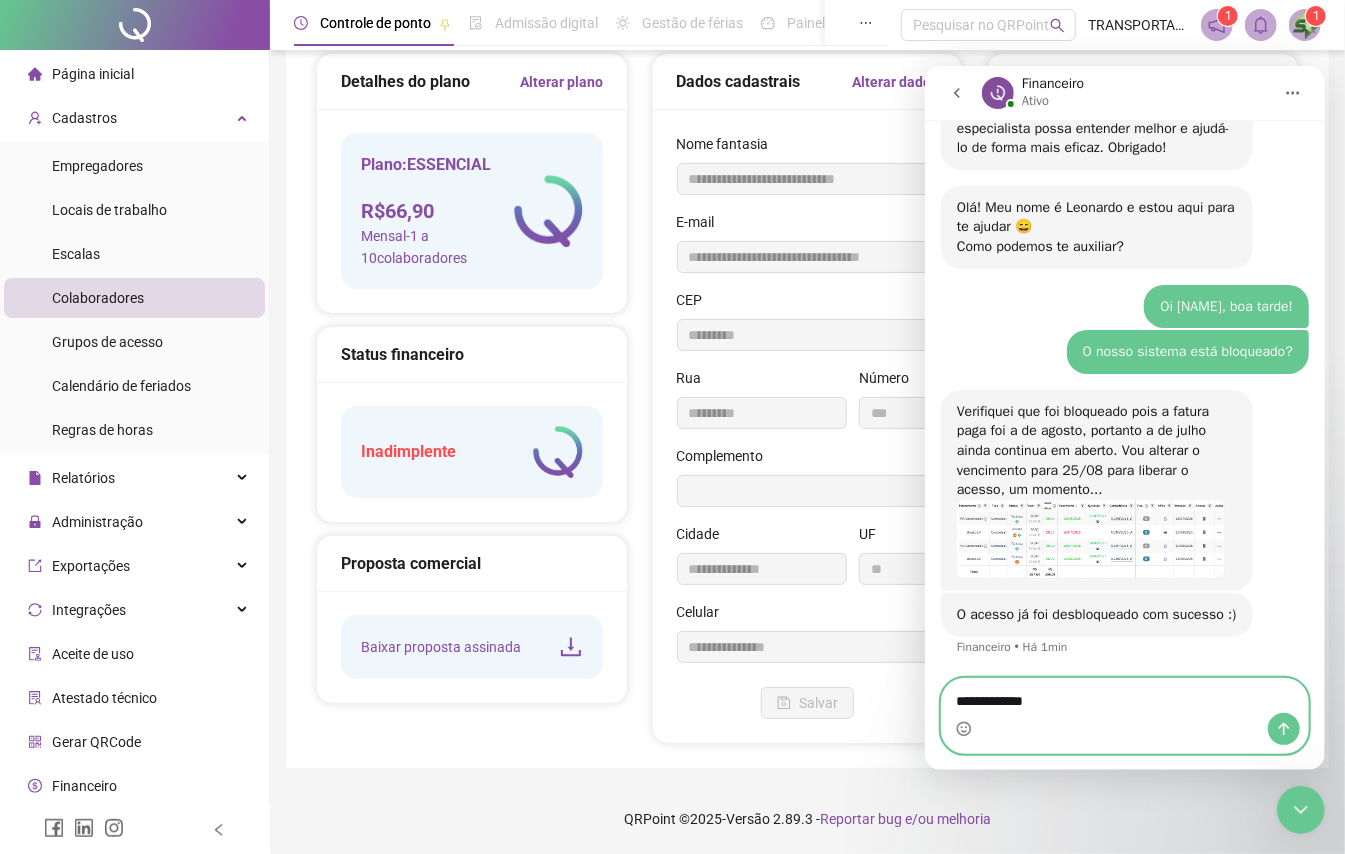 type 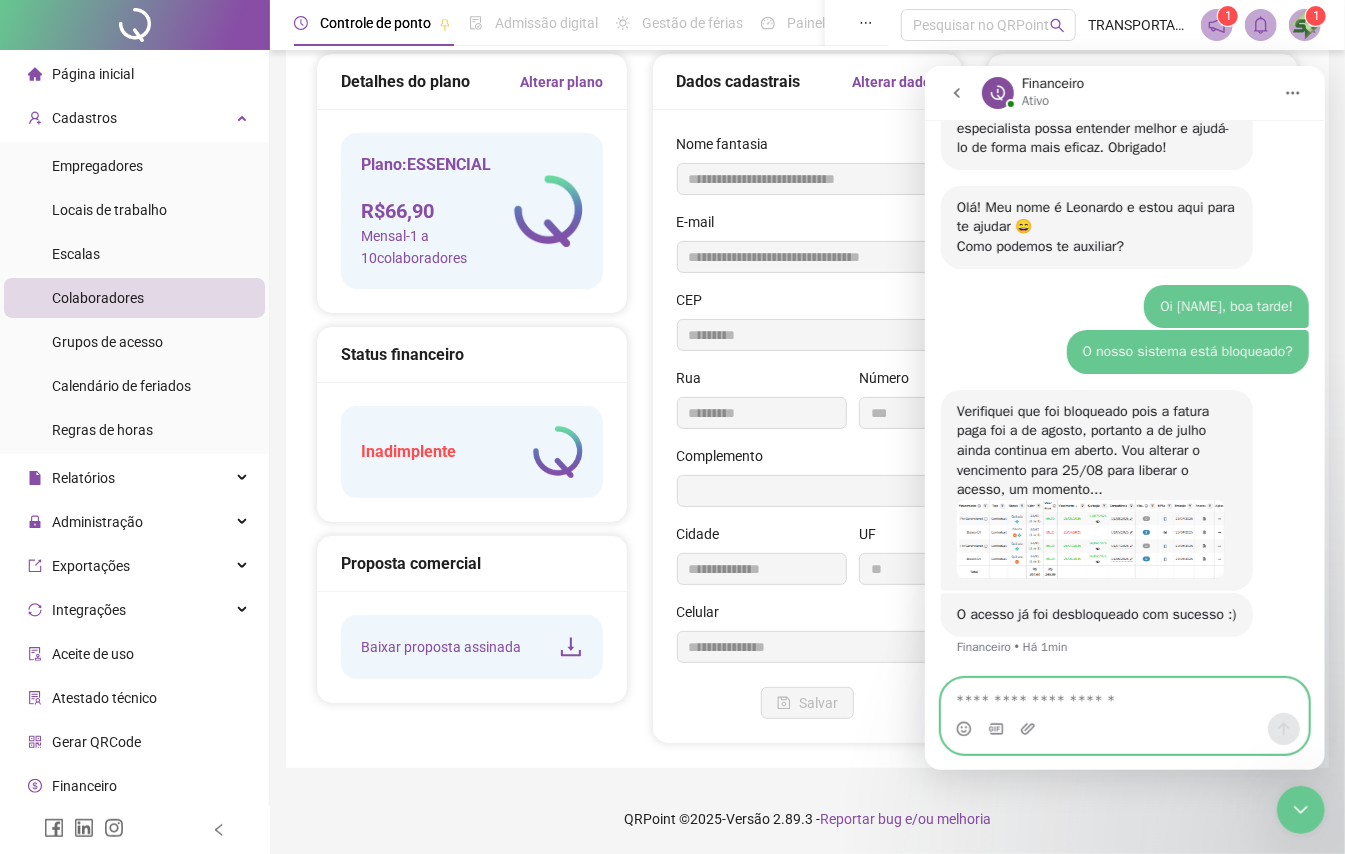 scroll, scrollTop: 278, scrollLeft: 0, axis: vertical 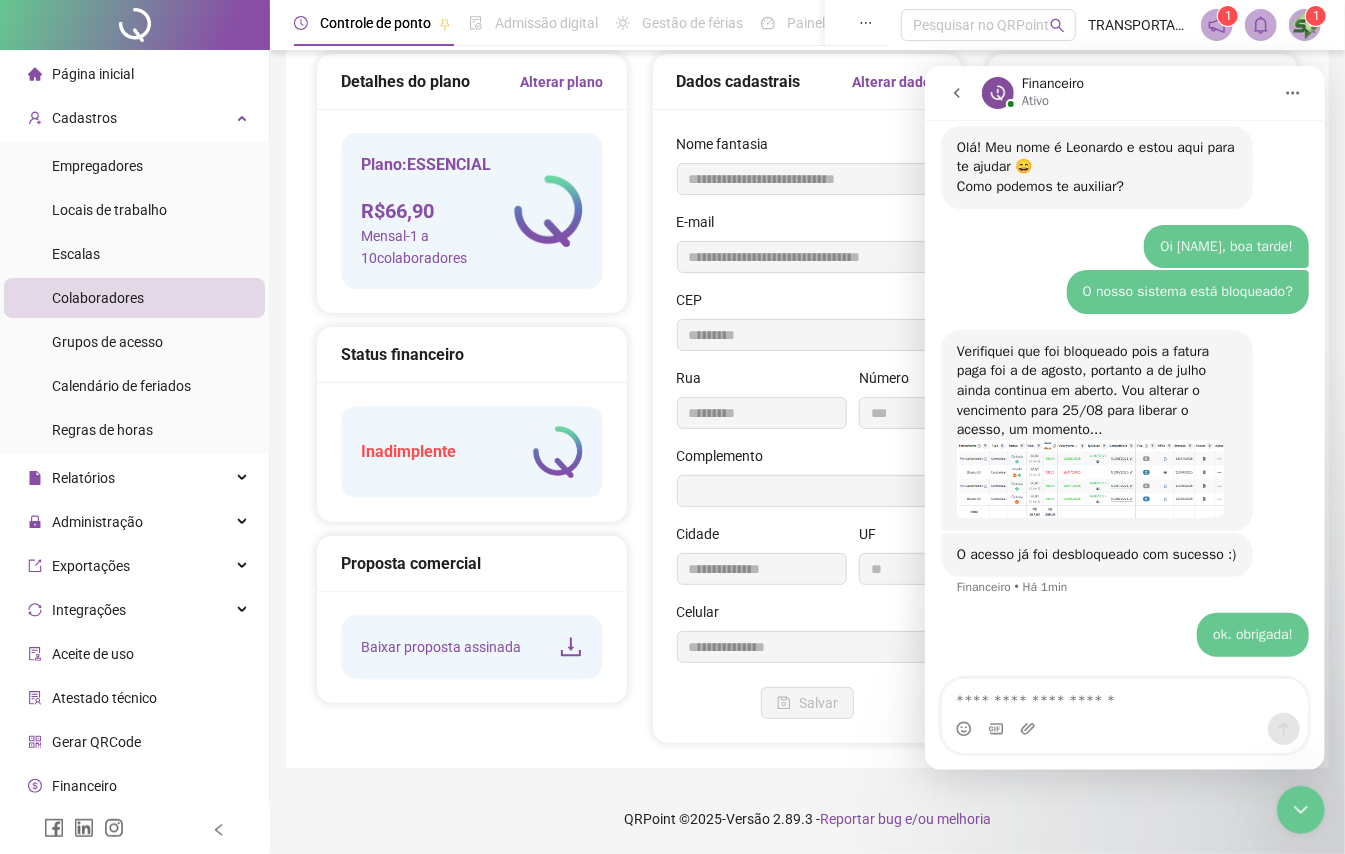 click 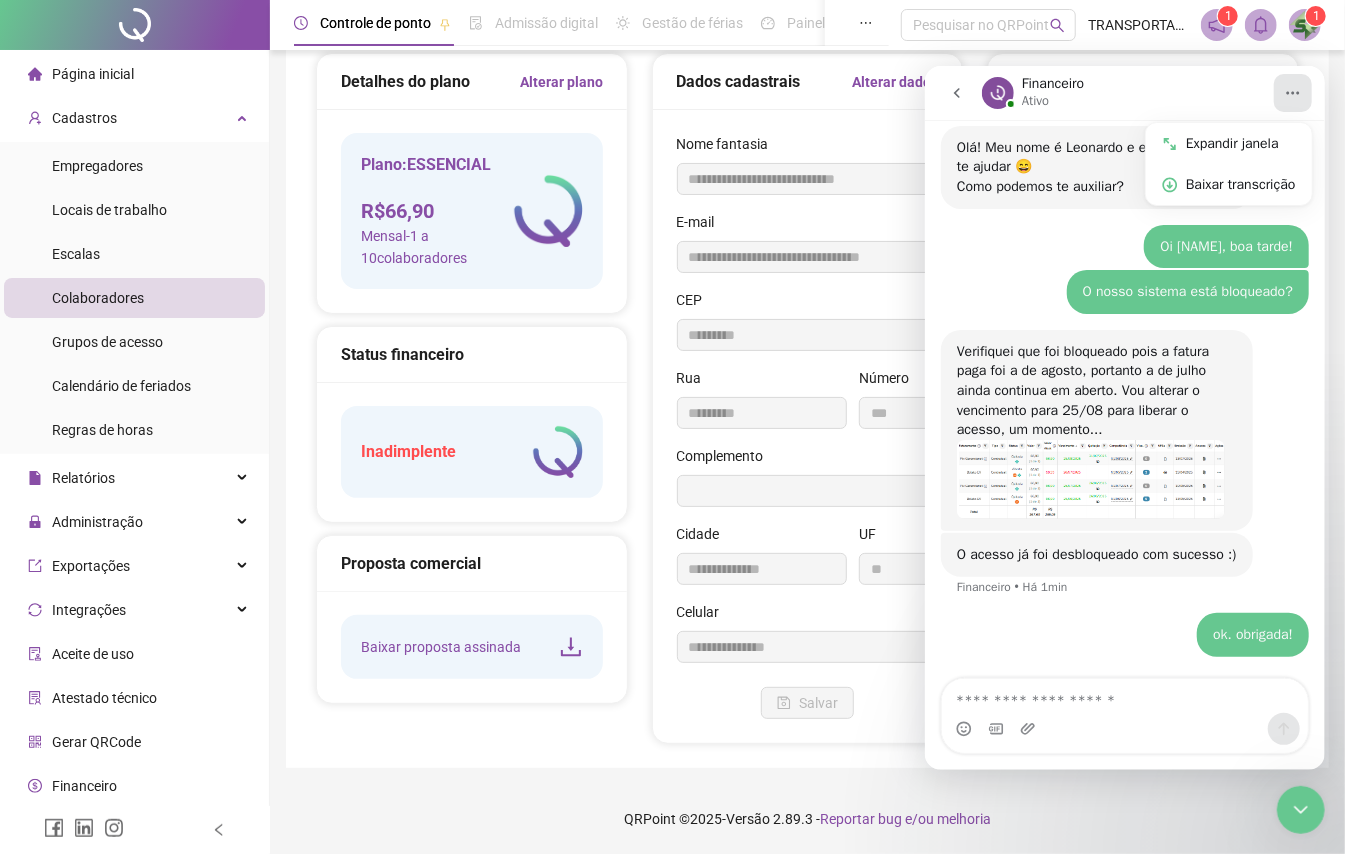 click 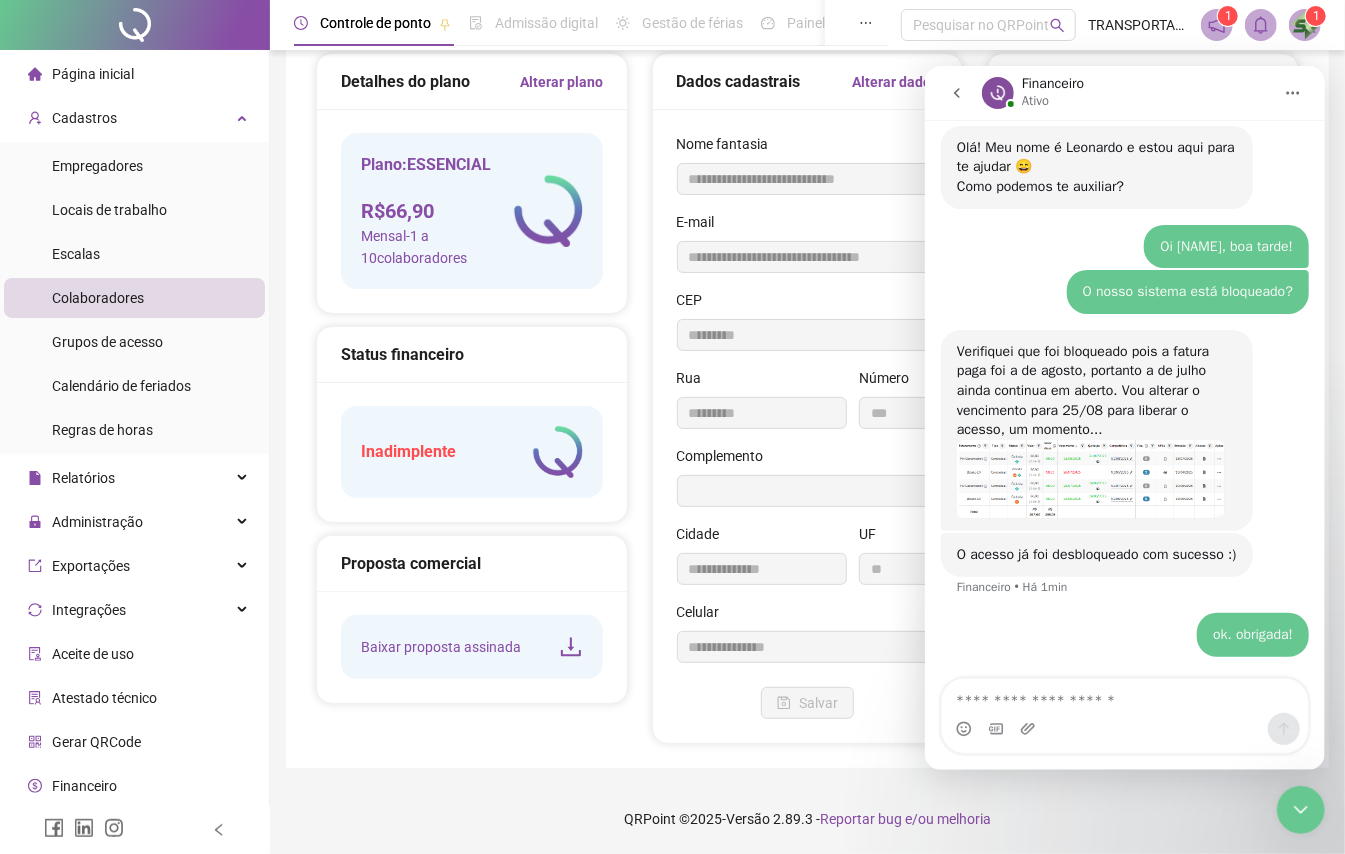 click on "Colaboradores" at bounding box center (98, 298) 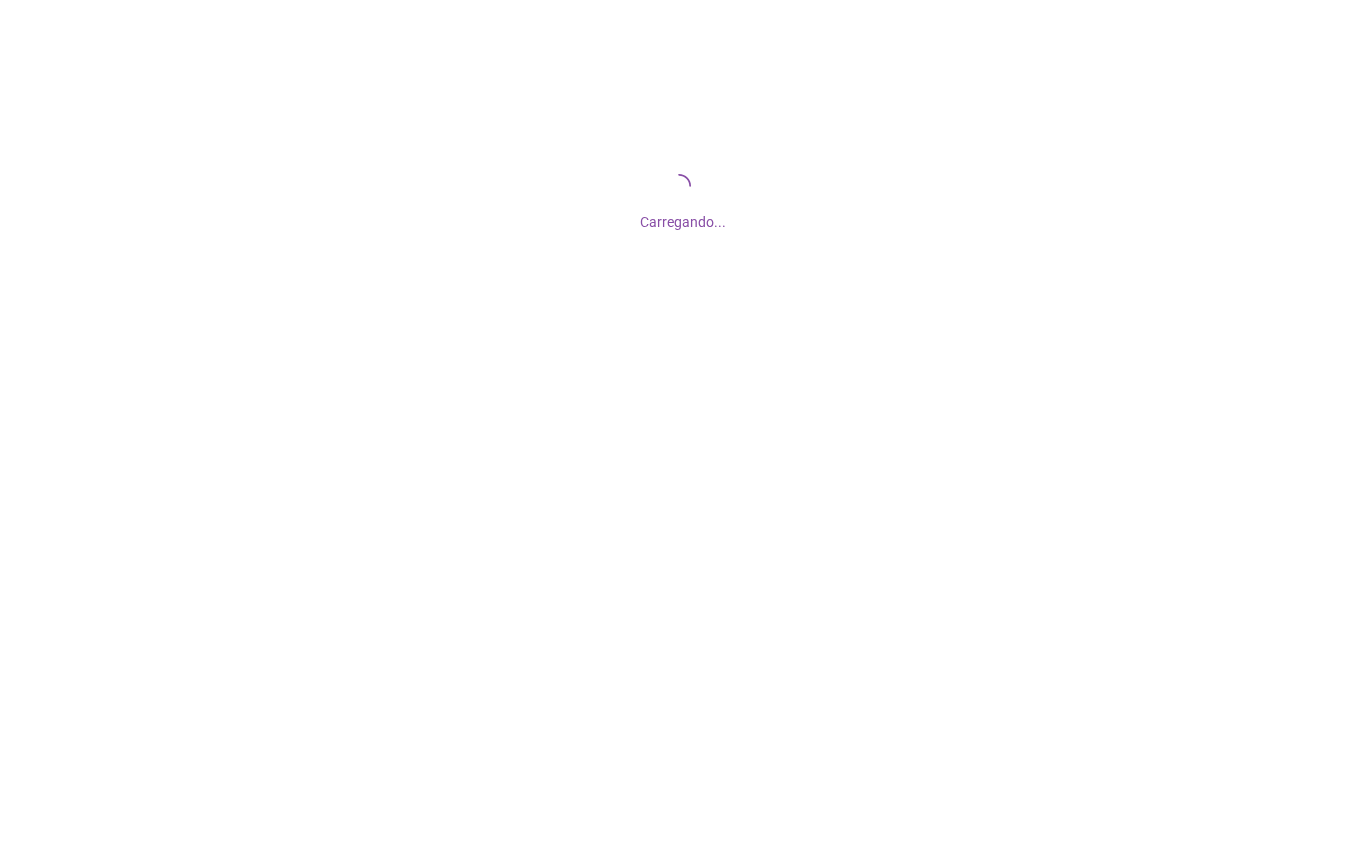 scroll, scrollTop: 0, scrollLeft: 0, axis: both 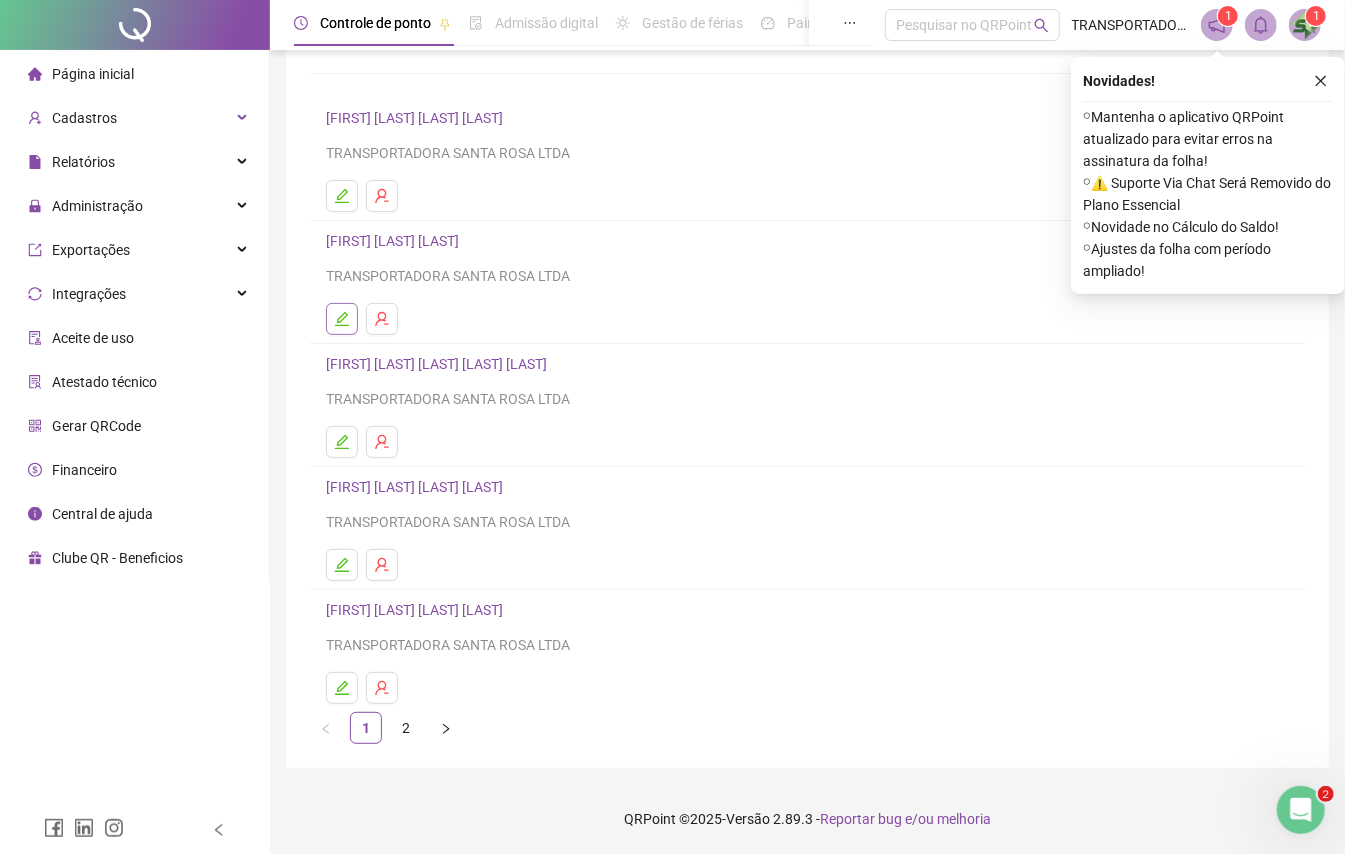 click at bounding box center [342, 319] 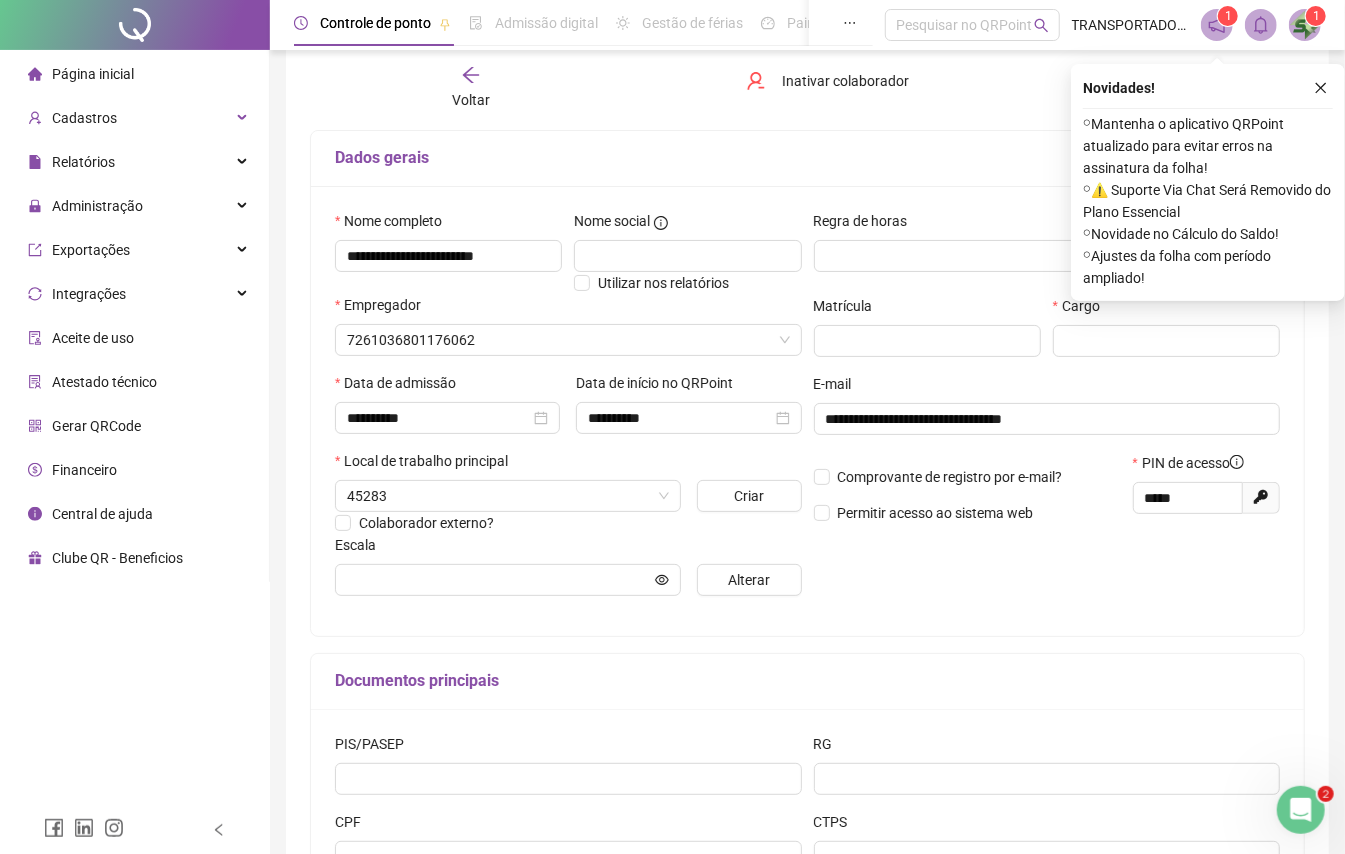 scroll, scrollTop: 128, scrollLeft: 0, axis: vertical 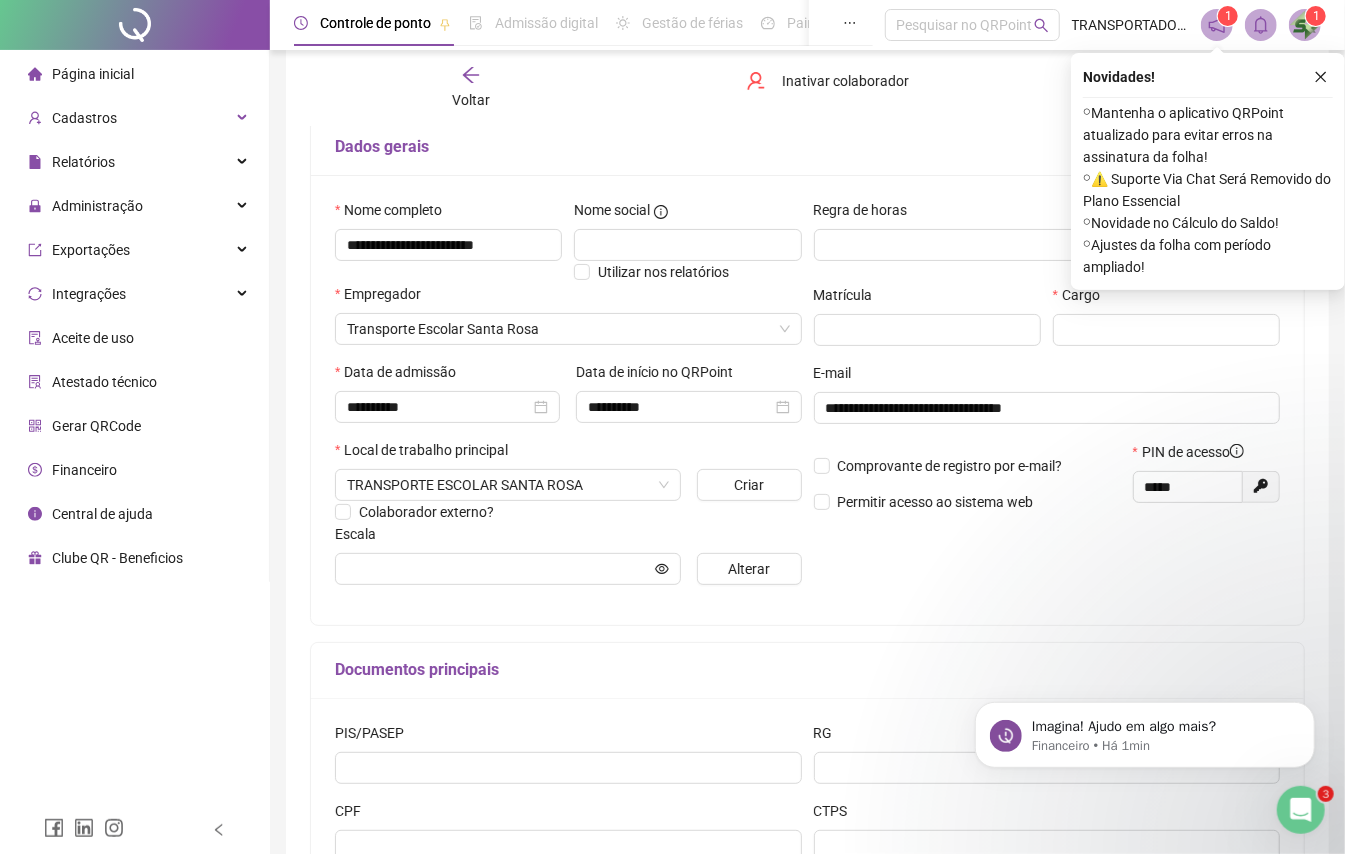 click at bounding box center [1300, 809] 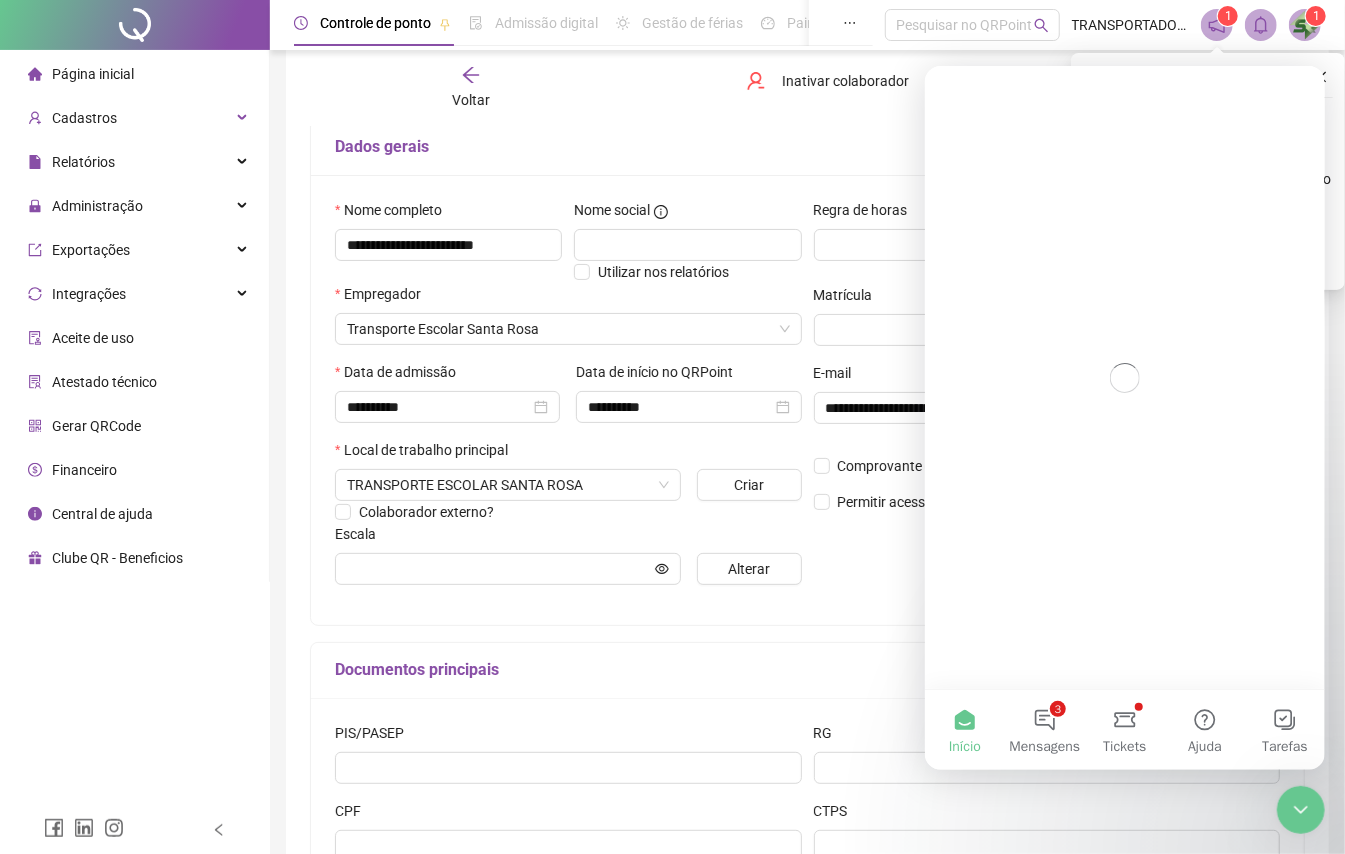 scroll, scrollTop: 0, scrollLeft: 0, axis: both 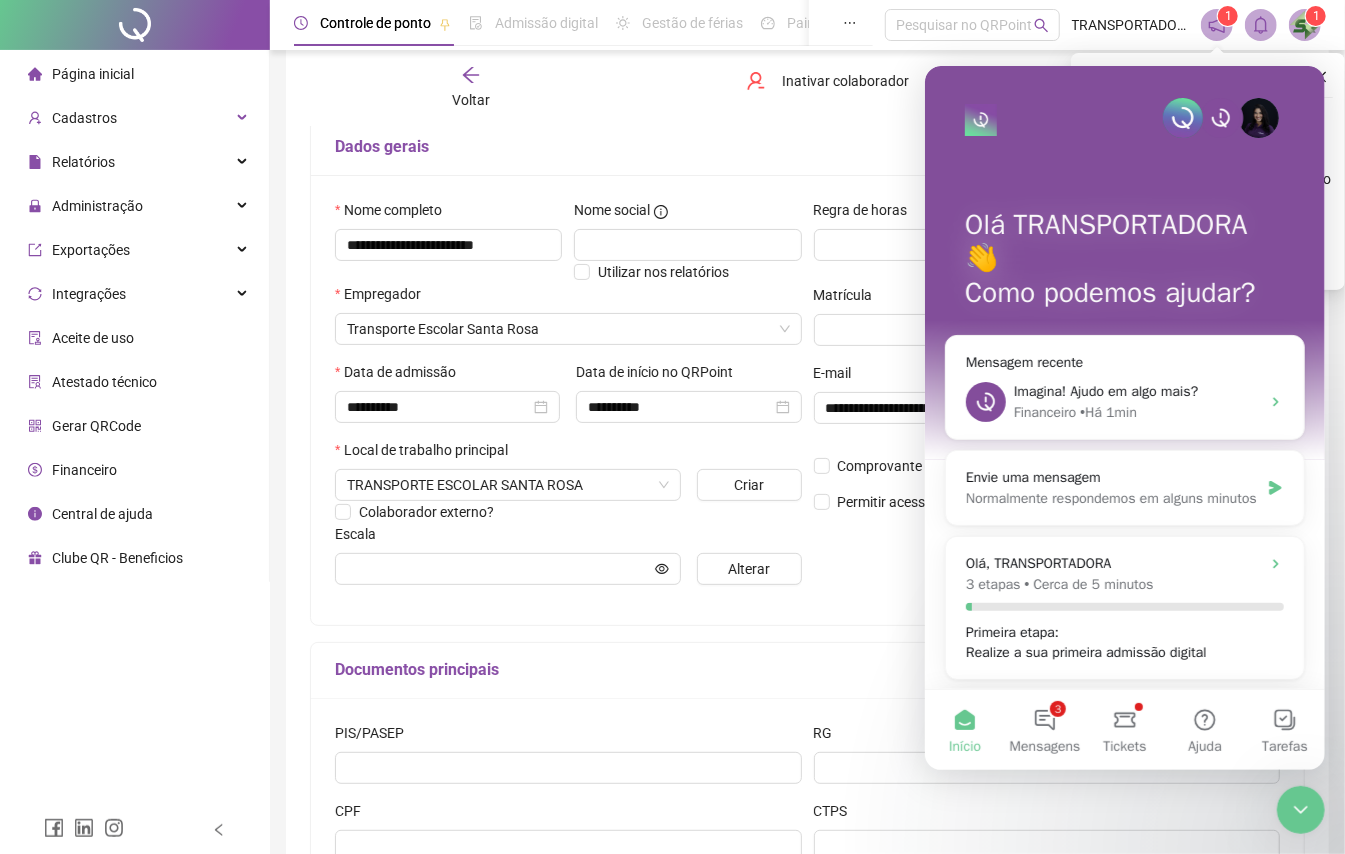 click at bounding box center (1300, 809) 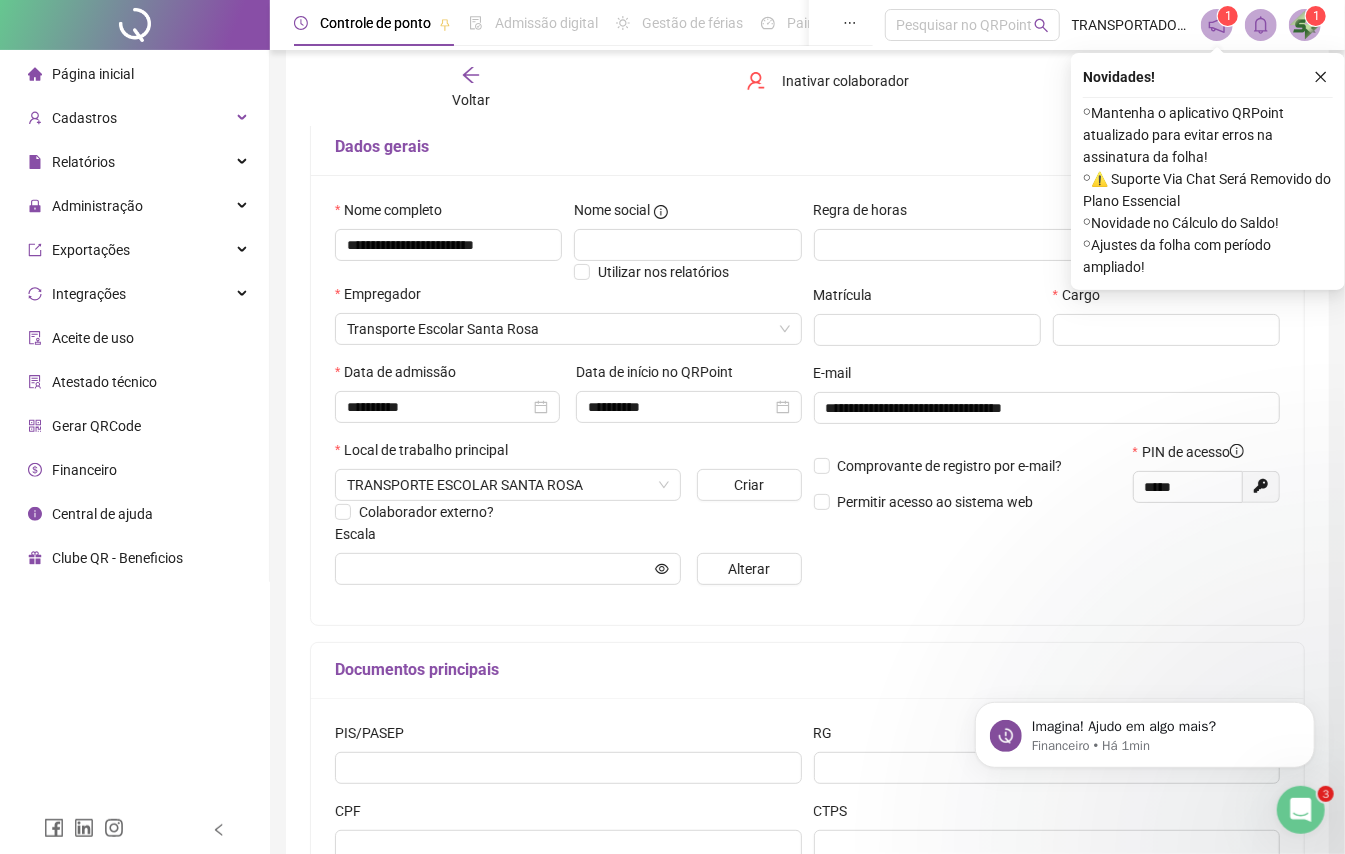 scroll, scrollTop: 0, scrollLeft: 0, axis: both 